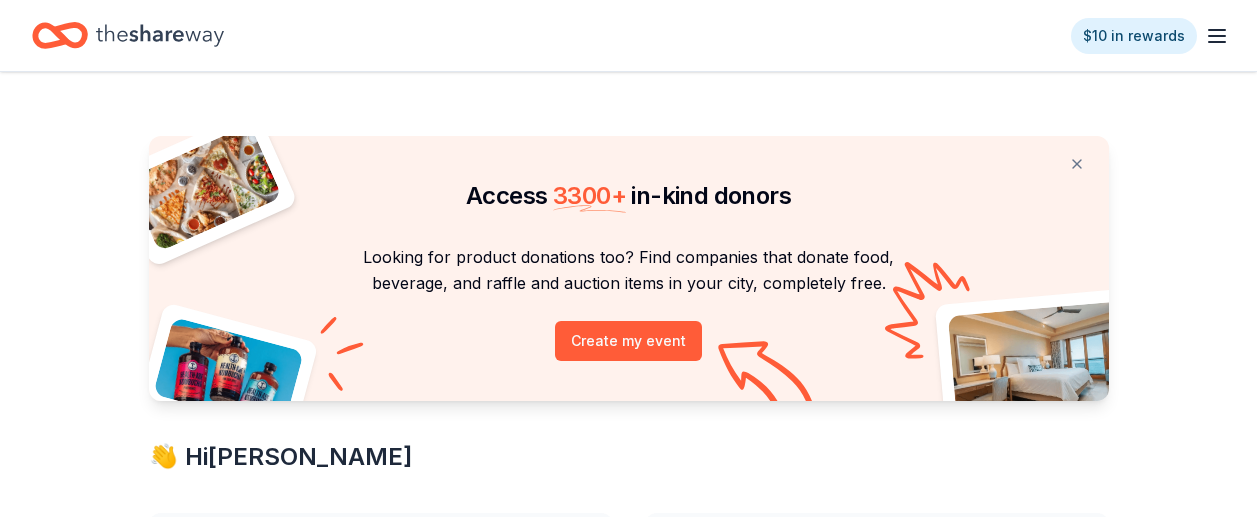 scroll, scrollTop: 0, scrollLeft: 0, axis: both 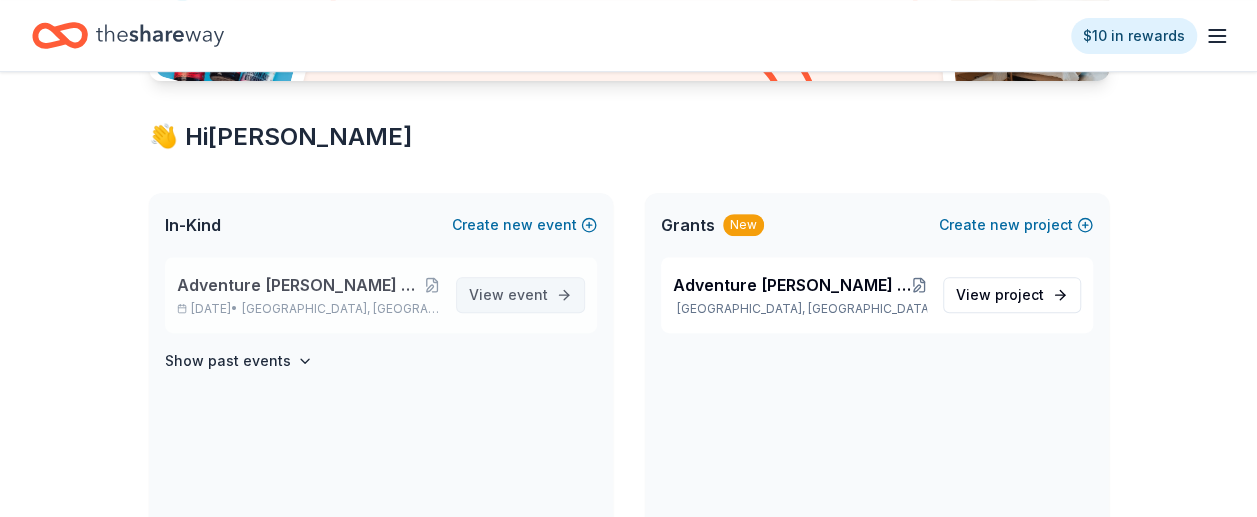 click on "event" at bounding box center (528, 294) 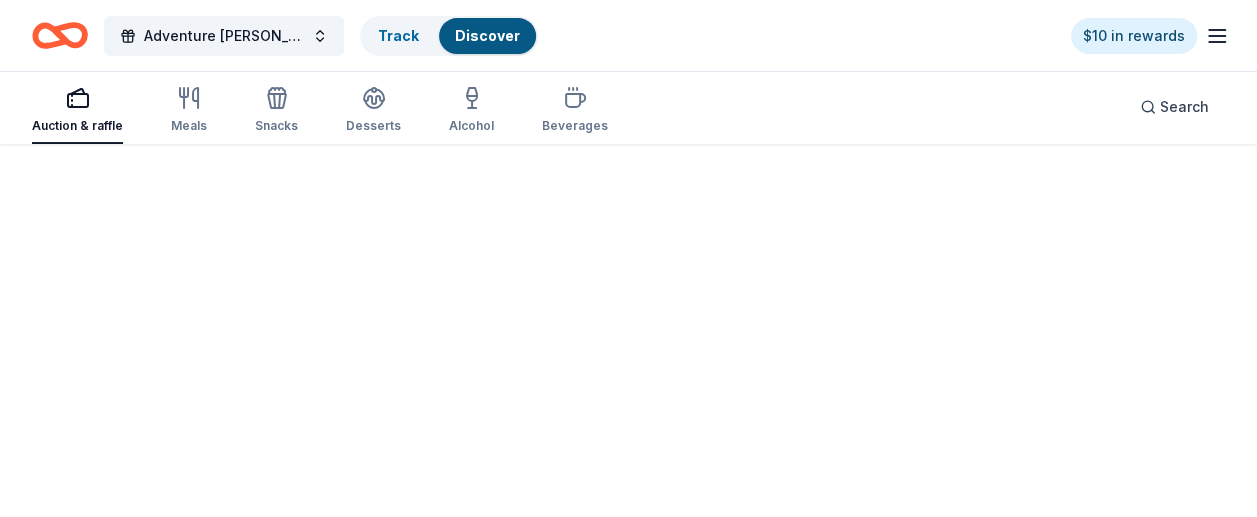 scroll, scrollTop: 0, scrollLeft: 0, axis: both 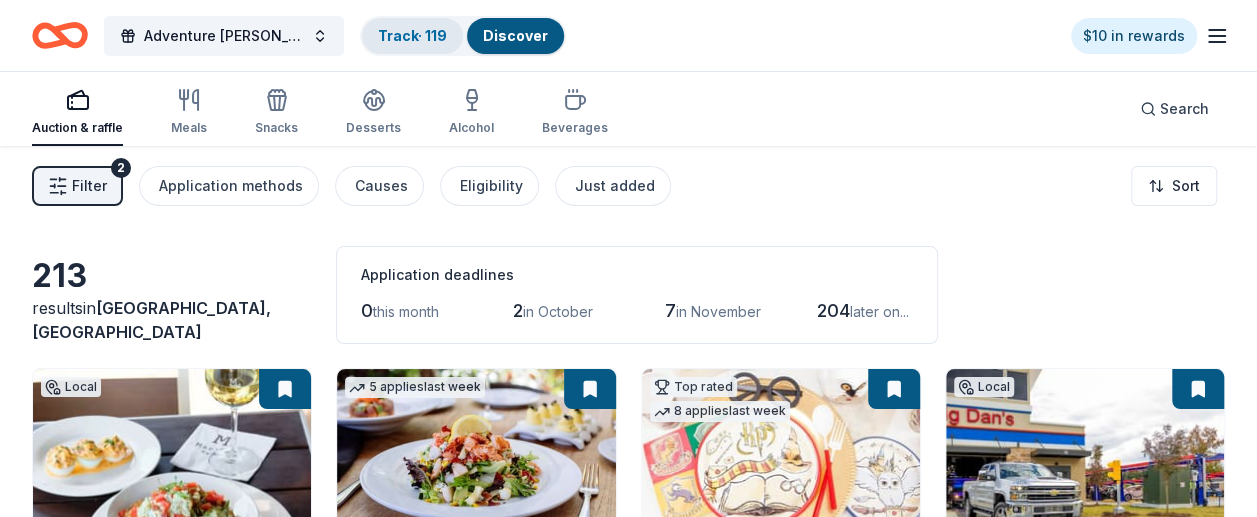 click on "Track  · 119" at bounding box center [412, 35] 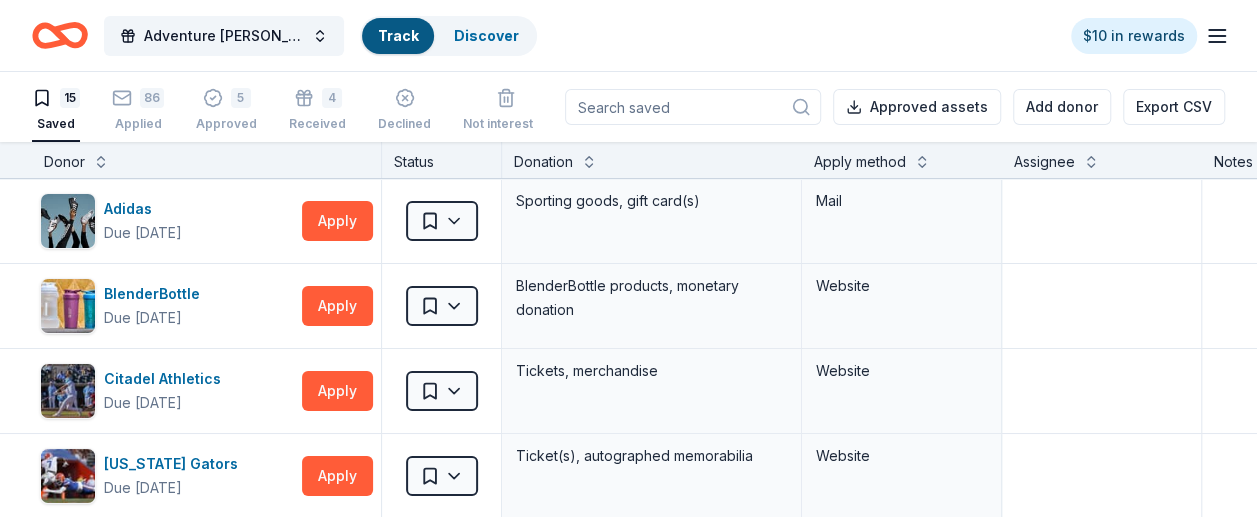 scroll, scrollTop: 0, scrollLeft: 0, axis: both 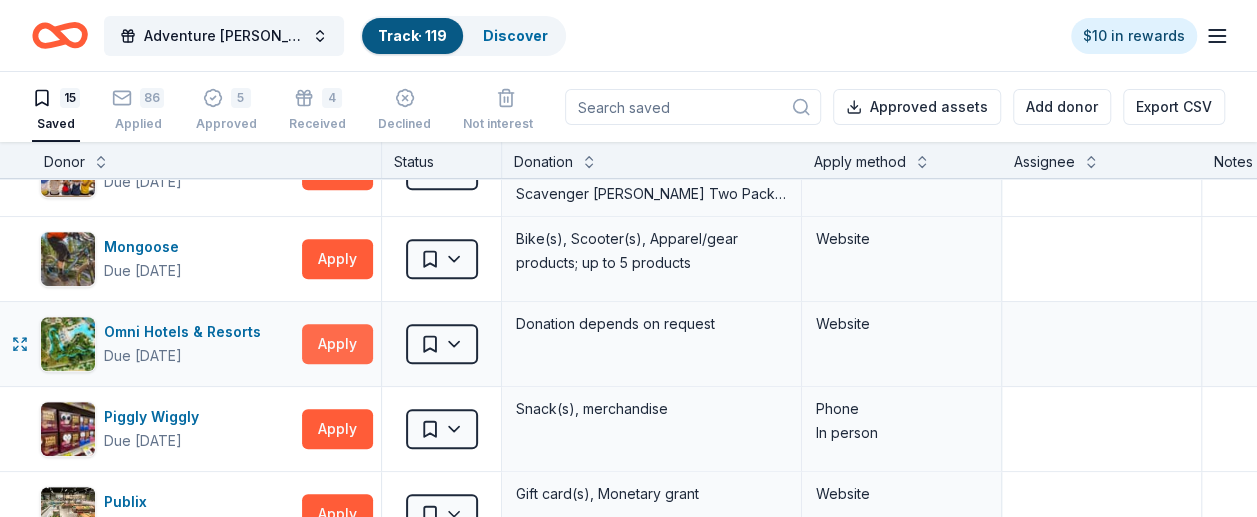 click on "Apply" at bounding box center (337, 344) 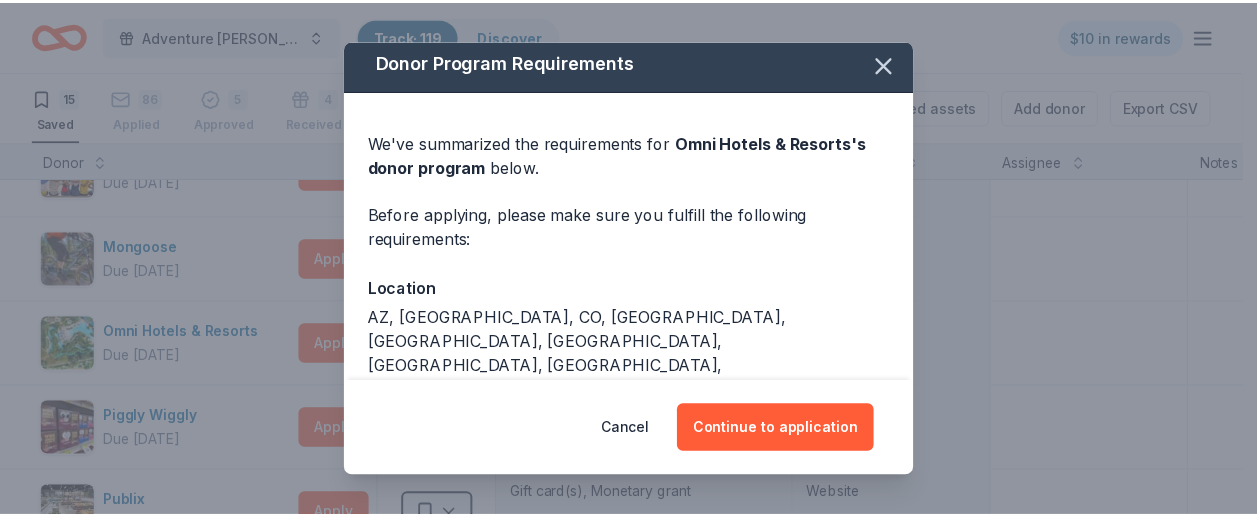 scroll, scrollTop: 0, scrollLeft: 0, axis: both 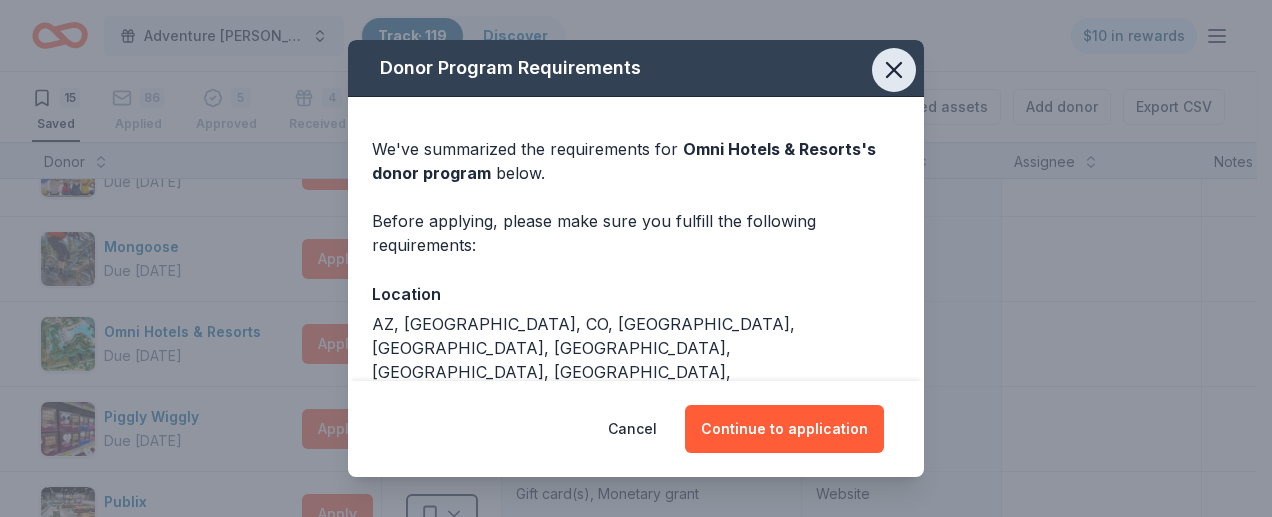 click 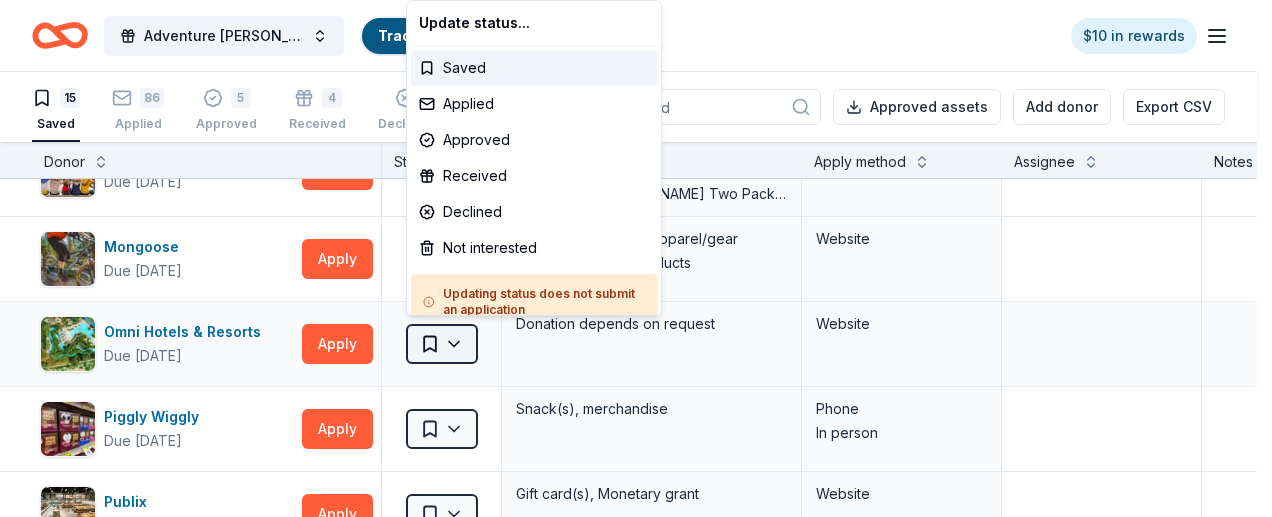 click on "Adventure [PERSON_NAME] Off Against [MEDICAL_DATA]-Fairways For Fighters Track  · 119 Discover $10 in rewards 15 Saved 86 Applied 5 Approved 4 Received Declined Not interested  Approved assets Add donor Export CSV Donor Status Donation Apply method Assignee Notes Adidas Due [DATE] Apply Saved Sporting goods, gift card(s) Mail BlenderBottle Due [DATE] Apply Saved BlenderBottle products, monetary donation Website Citadel Athletics Due [DATE] Apply Saved Tickets, merchandise Website [US_STATE] Gators Due [DATE] Apply Saved Ticket(s), autographed memorabilia Website LEGO Due [DATE] Apply Saved LEGO toy play set(s) Email Let's Roam Due [DATE] Apply Saved 3 Family Scavenger [PERSON_NAME] Six Pack ($270 Value), 2 Date Night Scavenger [PERSON_NAME] Two Pack ($130 Value) Website Mongoose Due [DATE] Apply Saved Bike(s), Scooter(s), Apparel/gear products; up to 5 products Website Omni Hotels & Resorts Due [DATE] Apply Saved Donation depends on request Website Piggly Wiggly Due [DATE] Apply Saved" at bounding box center [636, 258] 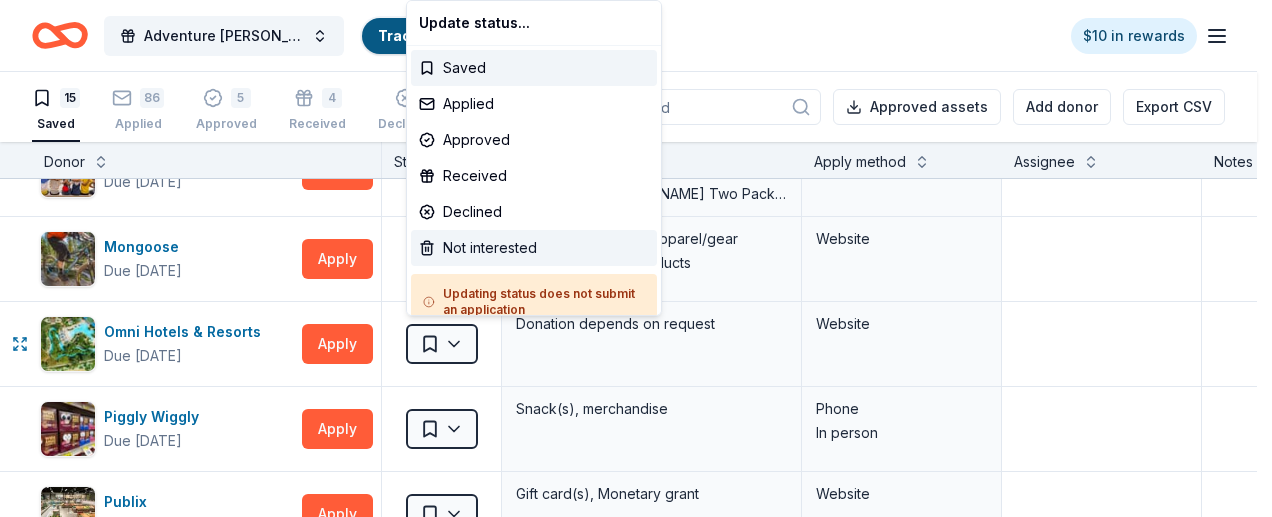 click on "Not interested" at bounding box center (534, 248) 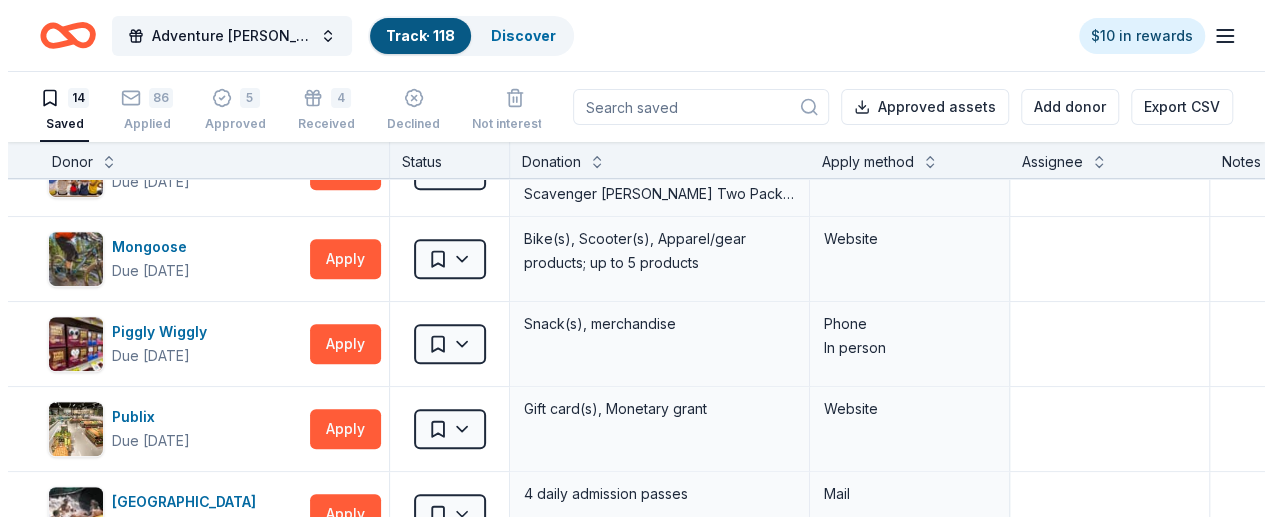 scroll, scrollTop: 164, scrollLeft: 0, axis: vertical 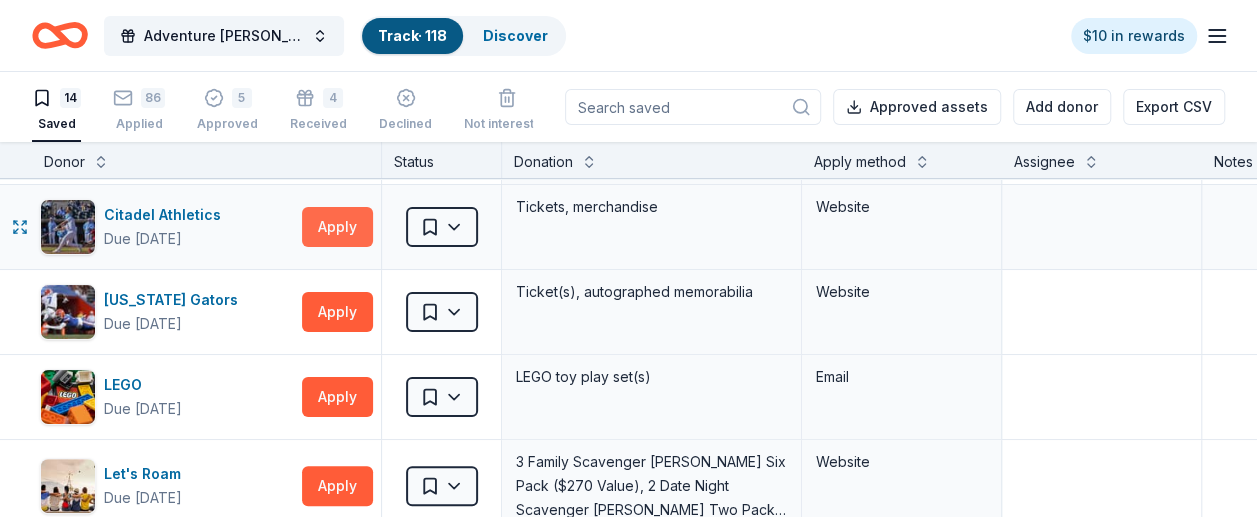 click on "Apply" at bounding box center (337, 227) 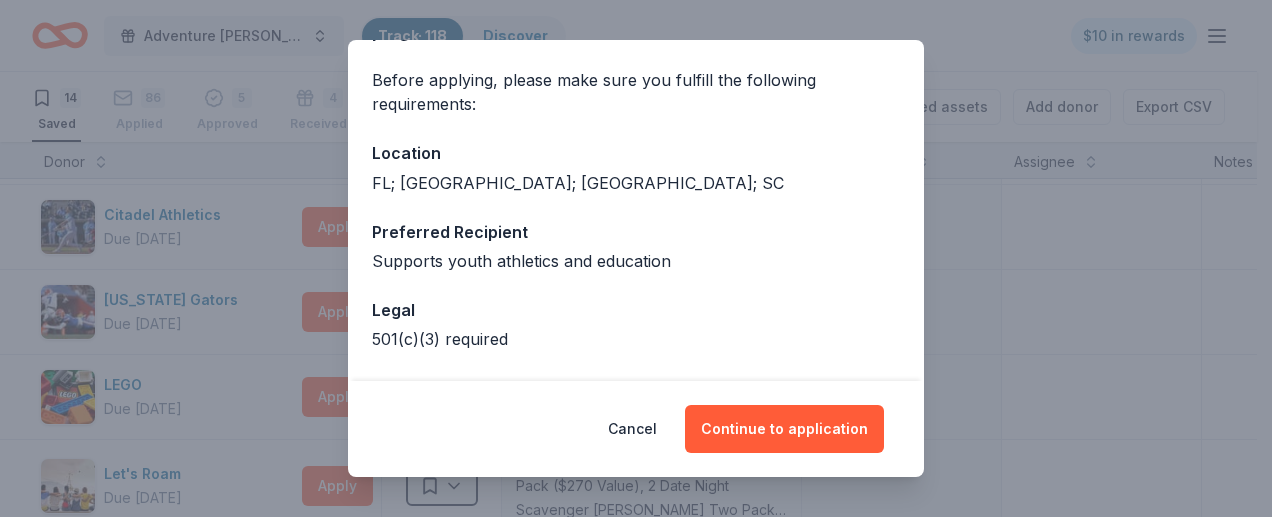 scroll, scrollTop: 160, scrollLeft: 0, axis: vertical 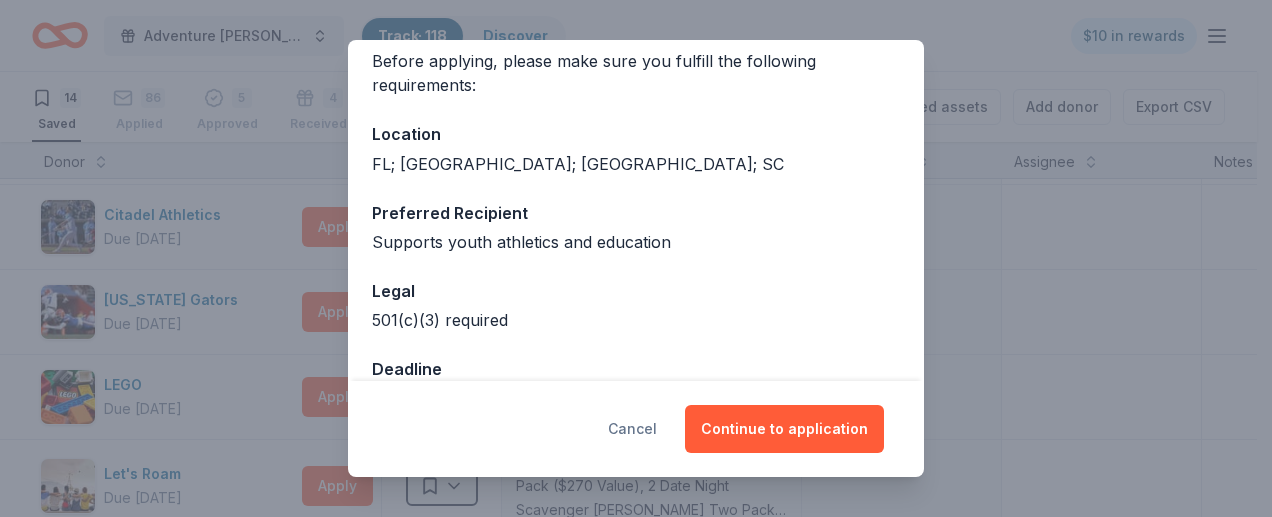 click on "Cancel" at bounding box center (632, 429) 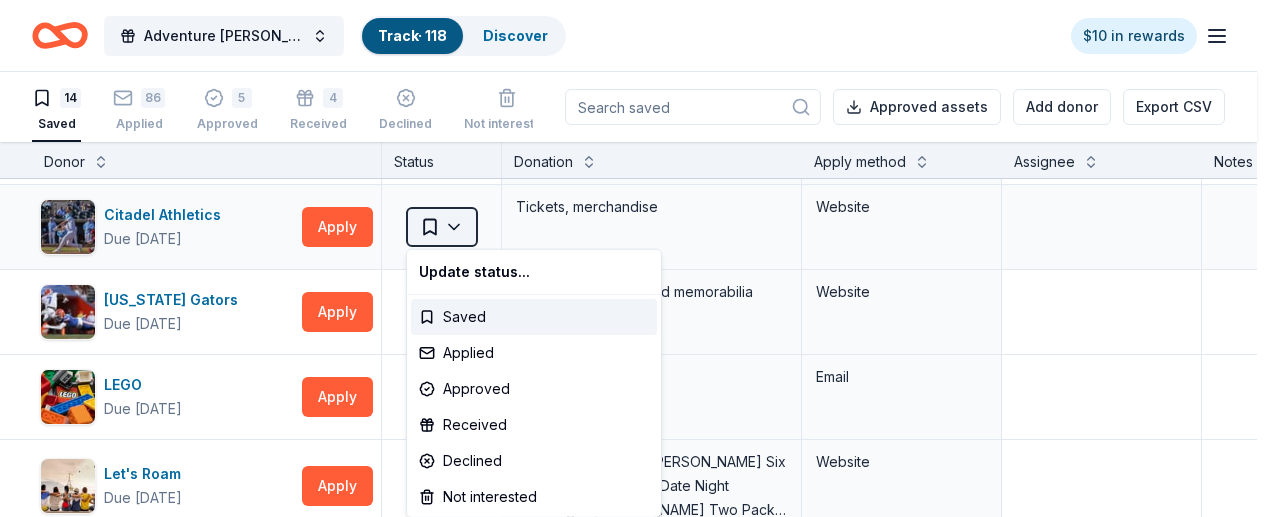 click on "Adventure [PERSON_NAME] Off Against [MEDICAL_DATA]-Fairways For Fighters Track  · 118 Discover $10 in rewards 14 Saved 86 Applied 5 Approved 4 Received Declined Not interested  Approved assets Add donor Export CSV Donor Status Donation Apply method Assignee Notes Adidas Due [DATE] Apply Saved Sporting goods, gift card(s) Mail BlenderBottle Due [DATE] Apply Saved BlenderBottle products, monetary donation Website Citadel Athletics Due [DATE] Apply Saved Tickets, merchandise Website [US_STATE] Gators Due [DATE] Apply Saved Ticket(s), autographed memorabilia Website LEGO Due [DATE] Apply Saved LEGO toy play set(s) Email Let's Roam Due [DATE] Apply Saved 3 Family Scavenger [PERSON_NAME] Six Pack ($270 Value), 2 Date Night Scavenger [PERSON_NAME] Two Pack ($130 Value) Website Mongoose Due [DATE] Apply Saved Bike(s), Scooter(s), Apparel/gear products; up to 5 products Website Piggly Wiggly Due [DATE] Apply Saved Snack(s), merchandise Phone In person Publix Due [DATE] Apply Saved Website Apply" at bounding box center [636, 258] 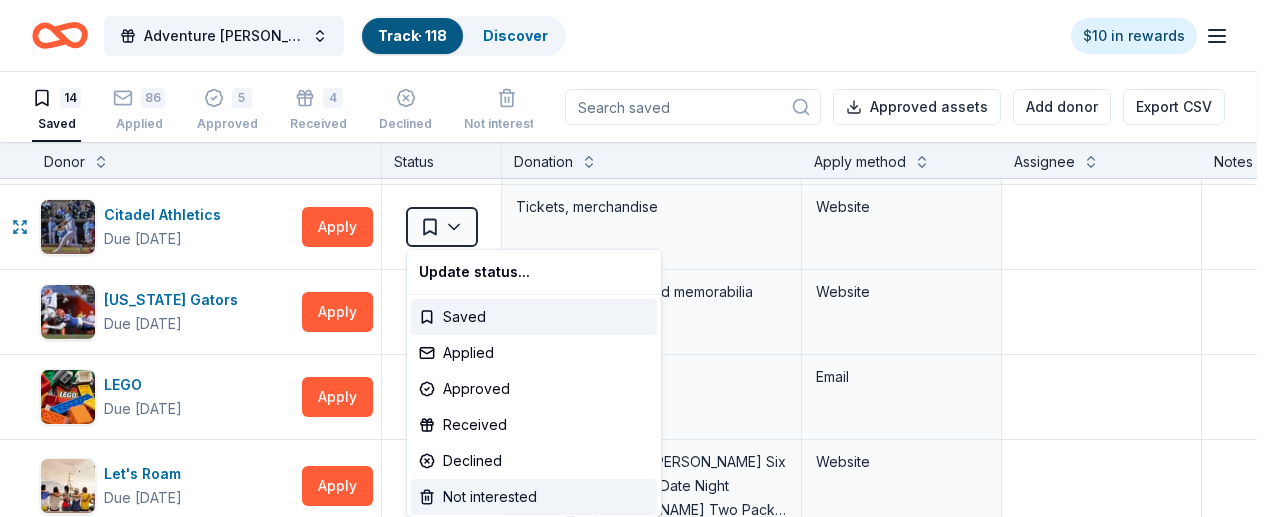 click on "Not interested" at bounding box center (534, 497) 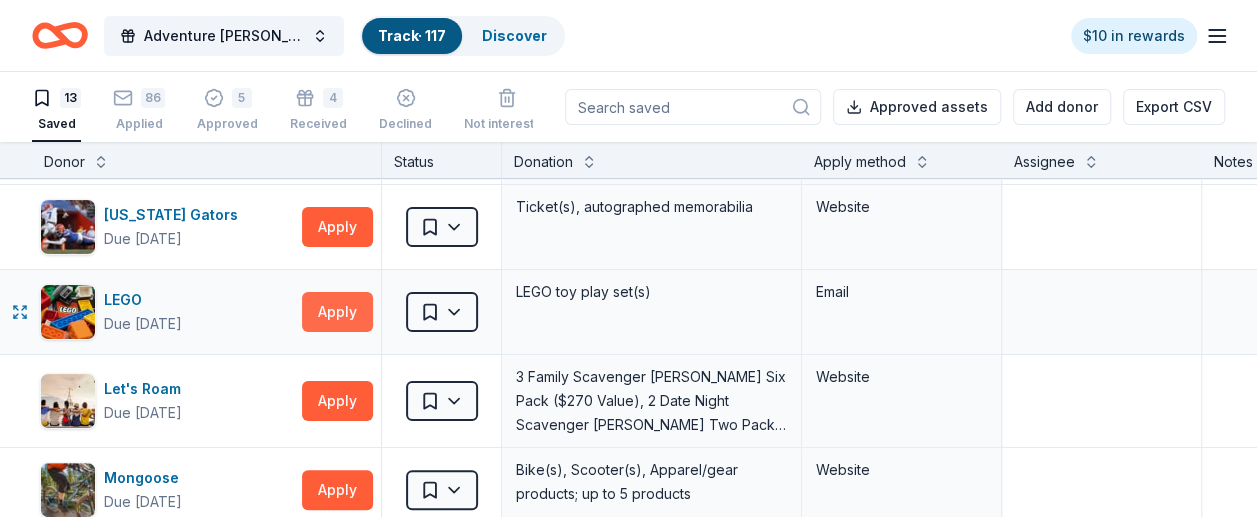 click on "Apply" at bounding box center [337, 312] 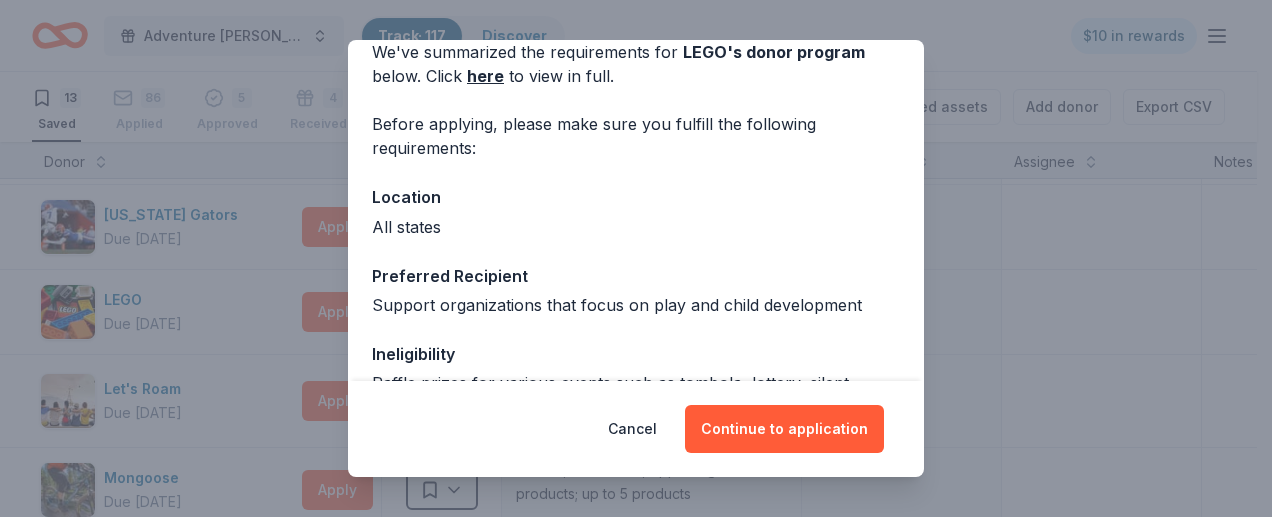 scroll, scrollTop: 120, scrollLeft: 0, axis: vertical 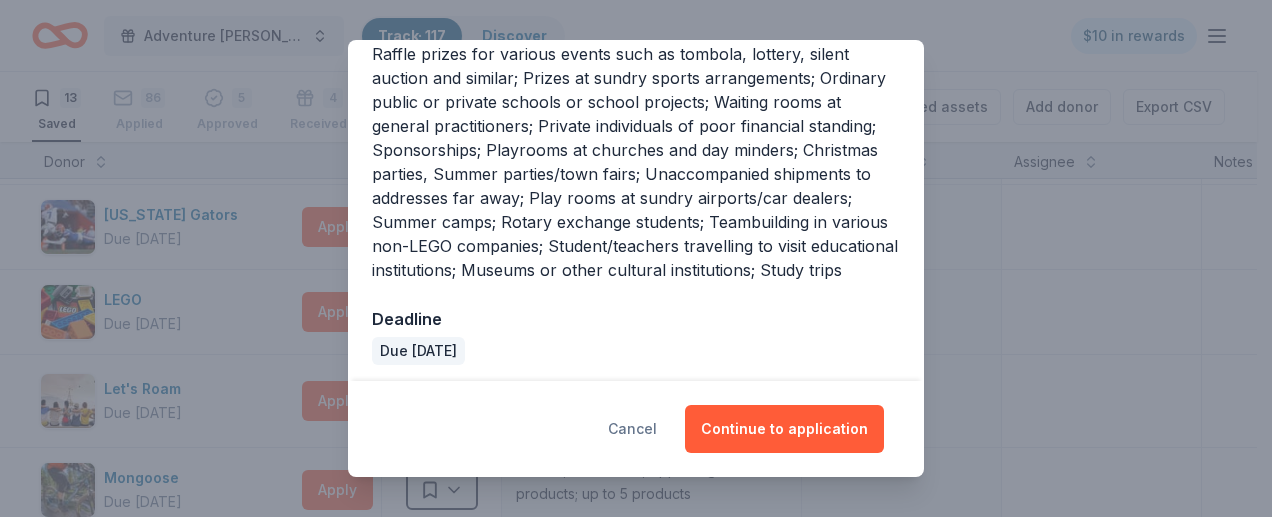 click on "Cancel" at bounding box center [632, 429] 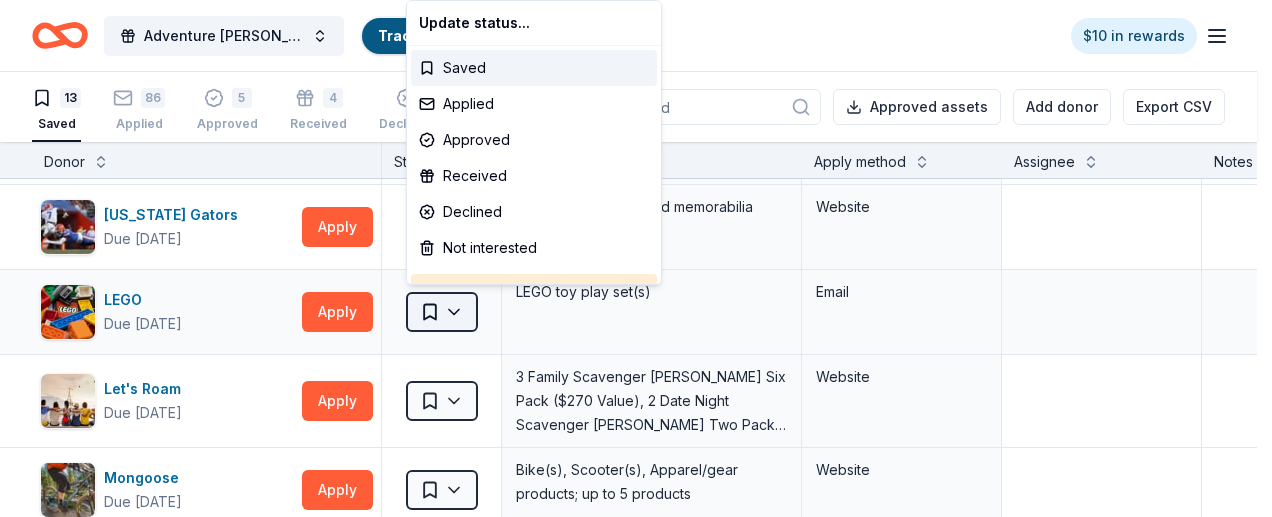 click on "Adventure [PERSON_NAME] Off Against [MEDICAL_DATA]-Fairways For Fighters Track  · 117 Discover $10 in rewards 13 Saved 86 Applied 5 Approved 4 Received Declined Not interested  Approved assets Add donor Export CSV Donor Status Donation Apply method Assignee Notes Adidas Due [DATE] Apply Saved Sporting goods, gift card(s) Mail BlenderBottle Due [DATE] Apply Saved BlenderBottle products, monetary donation Website [US_STATE] Gators Due [DATE] Apply Saved Ticket(s), autographed memorabilia Website LEGO Due [DATE] Apply Saved LEGO toy play set(s) Email Let's Roam Due [DATE] Apply Saved 3 Family Scavenger [PERSON_NAME] Six Pack ($270 Value), 2 Date Night Scavenger [PERSON_NAME] Two Pack ($130 Value) Website Mongoose Due [DATE] Apply Saved Bike(s), Scooter(s), Apparel/gear products; up to 5 products Website Piggly Wiggly Due [DATE] Apply Saved Snack(s), merchandise Phone In person Publix Due [DATE] Apply Saved Gift card(s), Monetary grant Website [GEOGRAPHIC_DATA] Due [DATE] Apply Saved Mail" at bounding box center (636, 258) 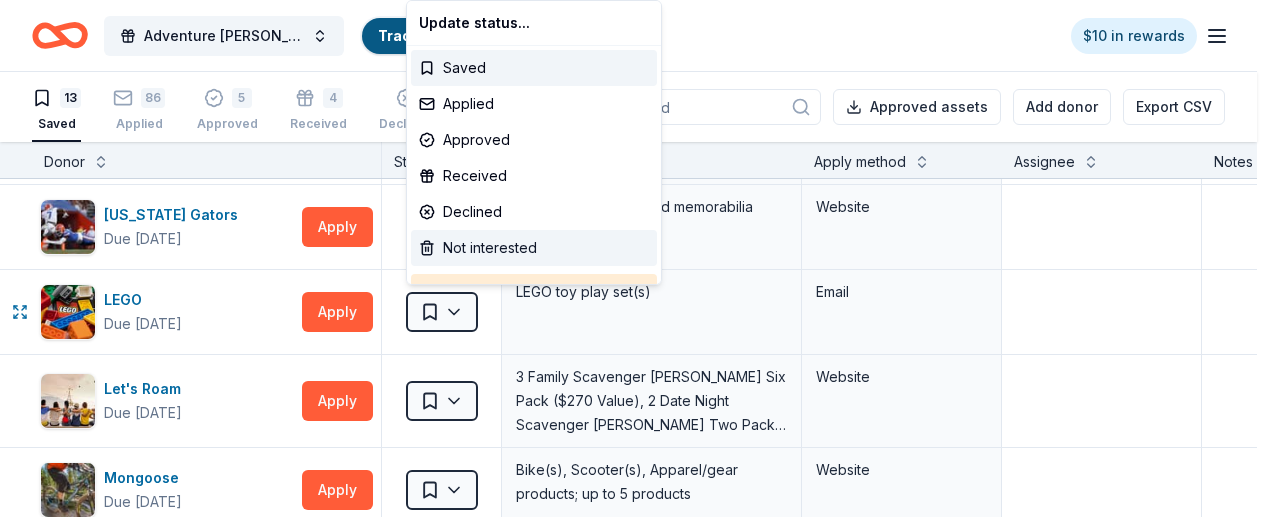 click on "Not interested" at bounding box center (534, 248) 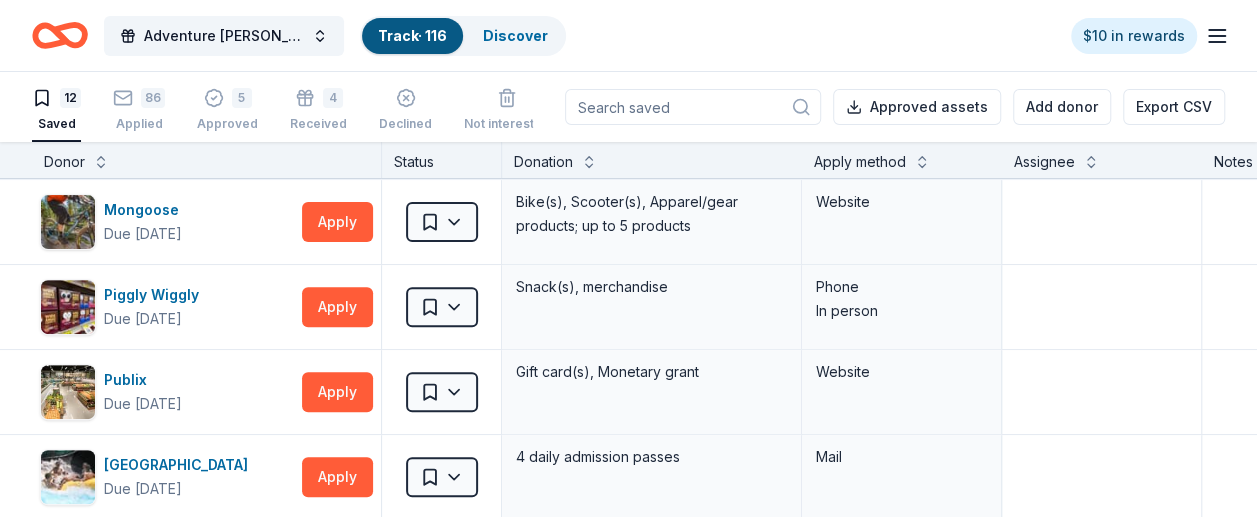 scroll, scrollTop: 364, scrollLeft: 0, axis: vertical 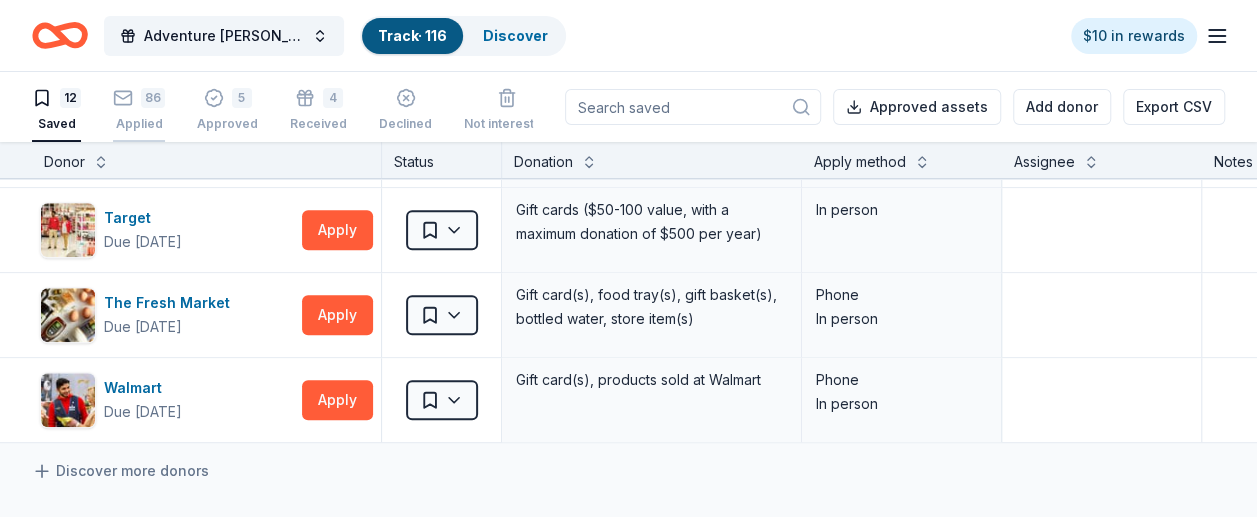 click on "86" at bounding box center (153, 98) 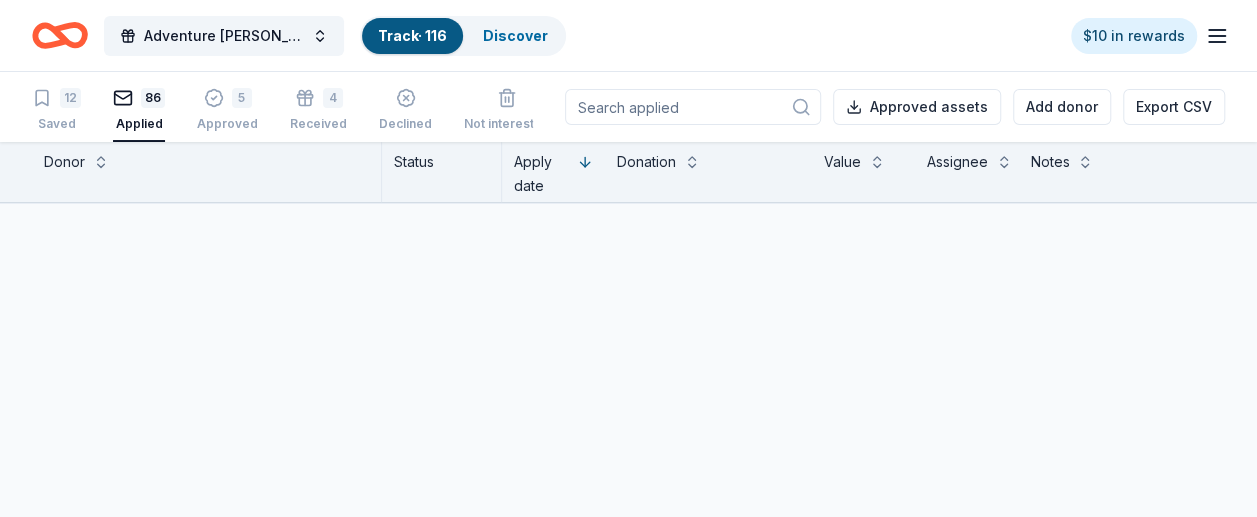 scroll, scrollTop: 7046, scrollLeft: 0, axis: vertical 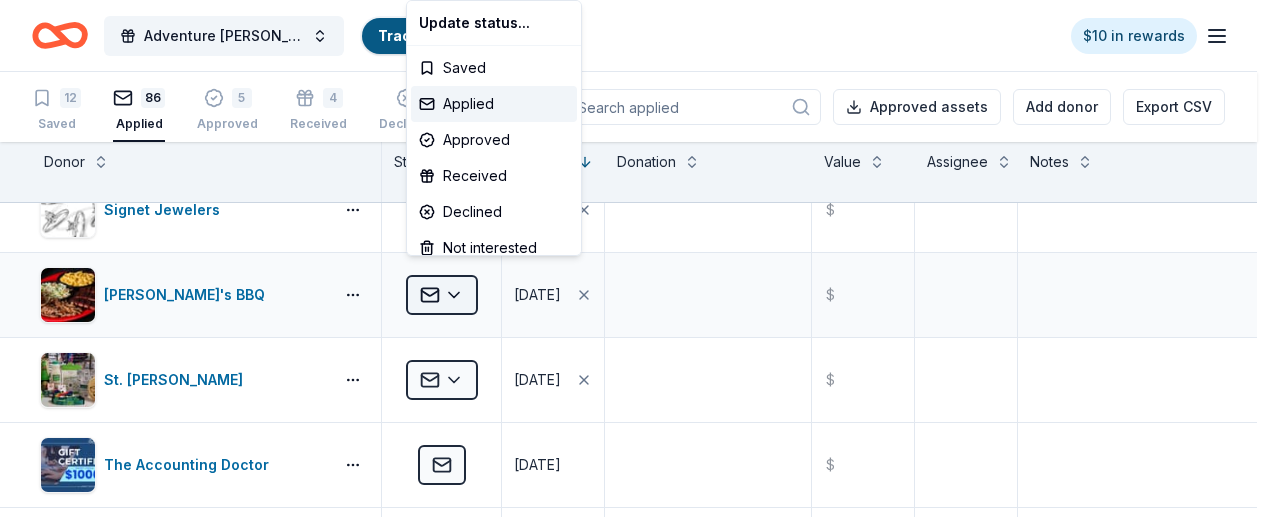 click on "Adventure [PERSON_NAME] Off Against [MEDICAL_DATA]-Fairways For Fighters Track  · 116 Discover $10 in rewards 12 Saved 86 Applied 5 Approved 4 Received Declined Not interested  Approved assets Add donor Export CSV Donor Status Apply date Donation Value Assignee Notes Harlem Globetrotters Applied [DATE] $ Igloo Coolers Applied [DATE] $ Mojo's Applied [DATE] $ Company [PERSON_NAME] Applied [DATE] $ Gildan Applied [DATE] $ Puttshack Applied [DATE] $ La [PERSON_NAME] Applied [DATE] $ [PERSON_NAME] Pizzeria Applied [DATE] $ Garmin Applied [DATE] $ [PERSON_NAME] Applied [DATE] $ Nintendo Applied [DATE] $ Polaris Applied [DATE] $ Presidio Golf Course Applied [DATE] $ Skechers Applied [DATE] $ [GEOGRAPHIC_DATA] Applied [DATE] $ Andretti Indoor Karting & Games Applied [DATE] $ Caesars Entertainment Applied [DATE] $ [GEOGRAPHIC_DATA][US_STATE] and Botanical Gardens Applied [DATE] $ [GEOGRAPHIC_DATA] Applied [DATE] $ Fun Spot Applied [DATE] $ Applied $ $" at bounding box center (636, 258) 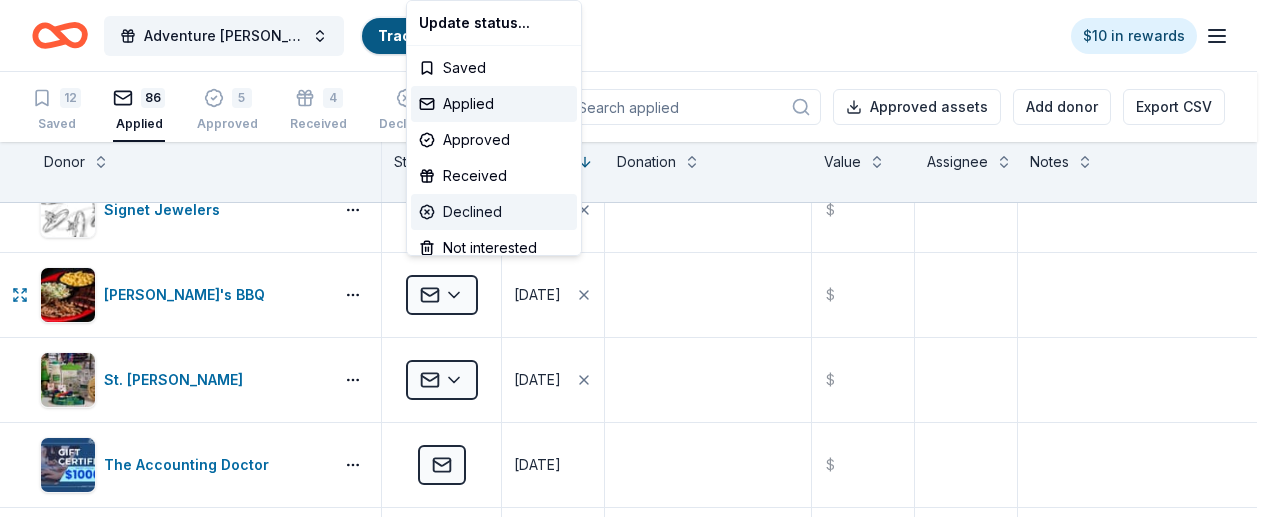 click on "Declined" at bounding box center (494, 212) 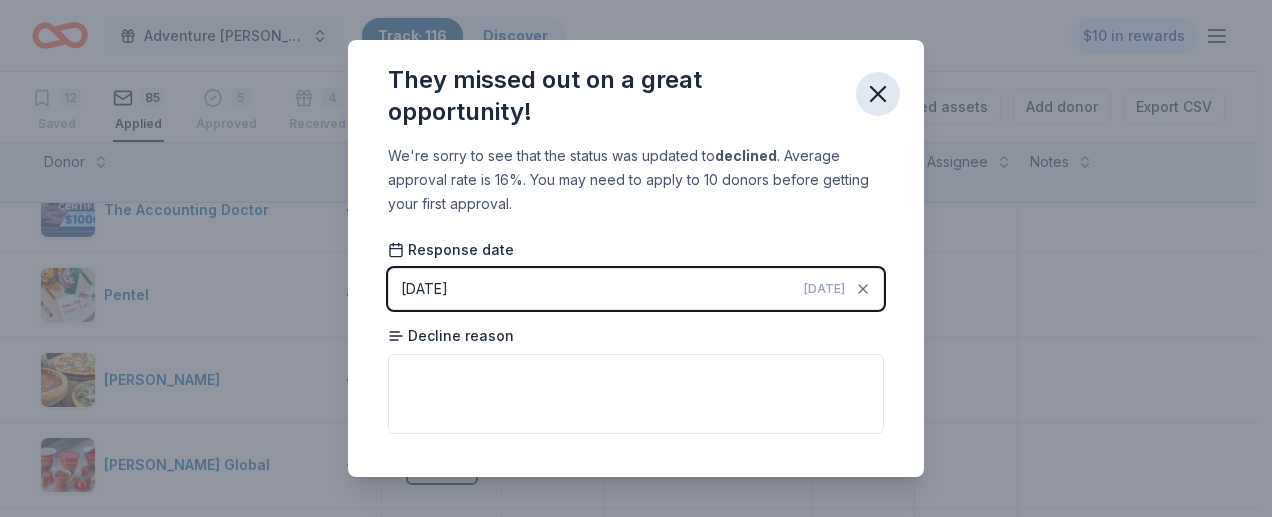 click 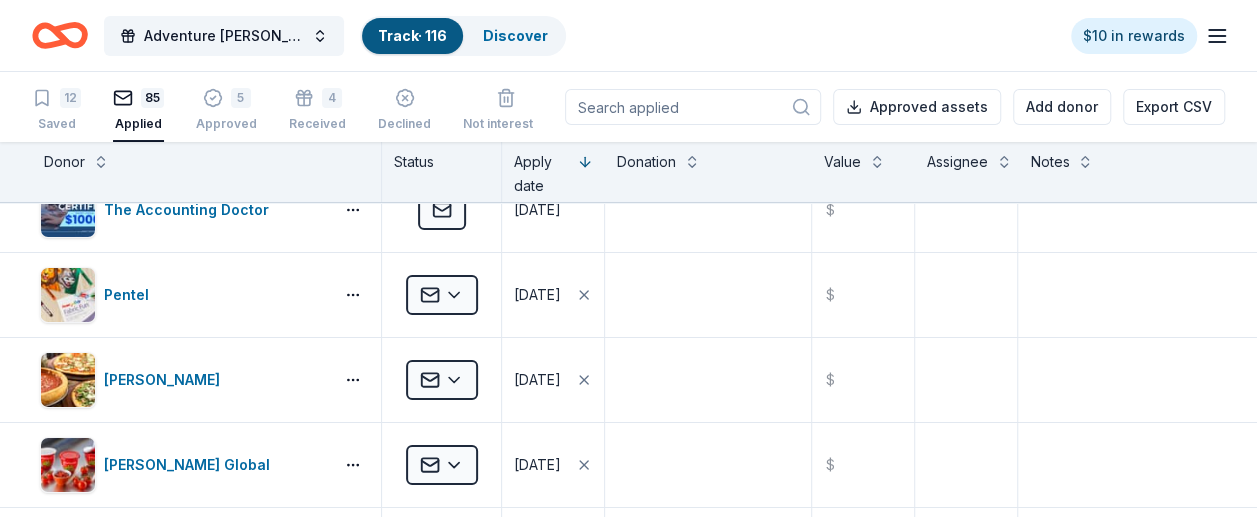 click 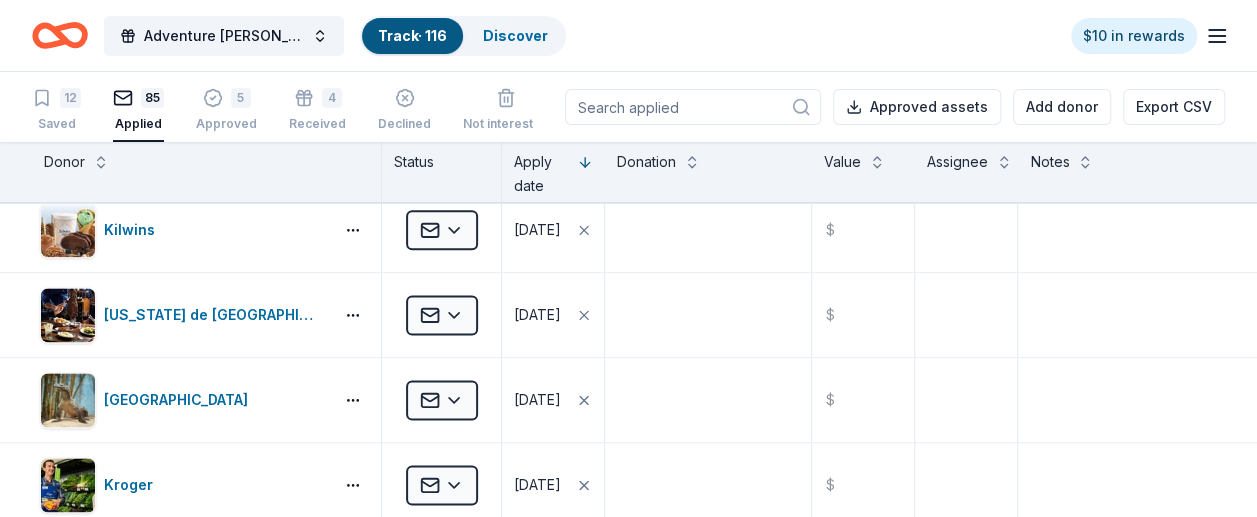 scroll, scrollTop: 1272, scrollLeft: 0, axis: vertical 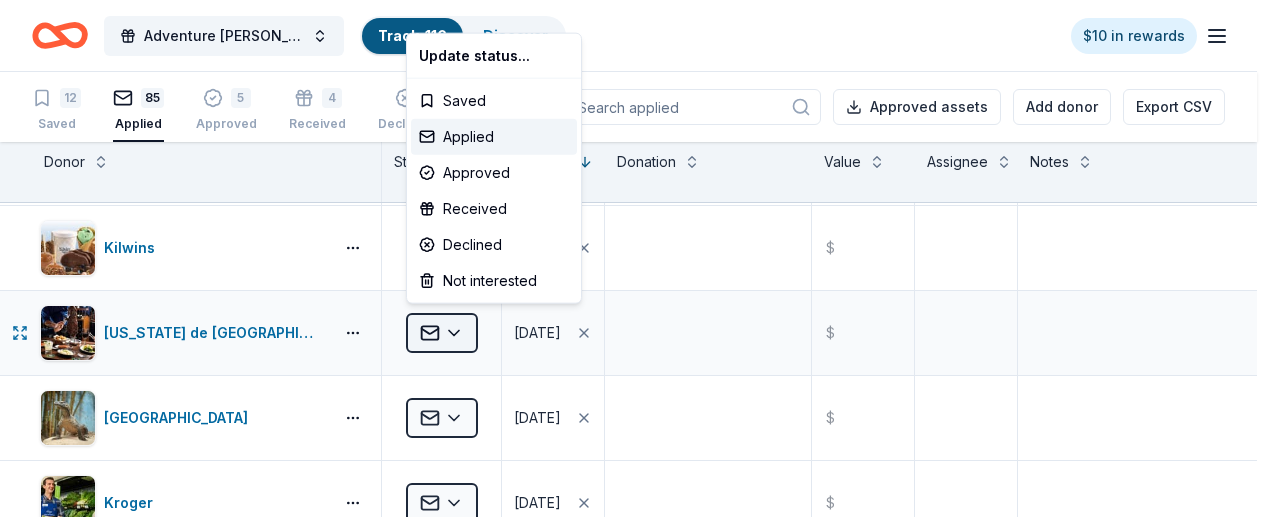 click on "Adventure [PERSON_NAME] Off Against [MEDICAL_DATA]-Fairways For Fighters Track  · 116 Discover $10 in rewards 12 Saved 85 Applied 5 Approved 4 Received Declined Not interested  Approved assets Add donor Export CSV Donor Status Apply date Donation Value Assignee Notes Mojo's Applied [DATE] $ Harlem Globetrotters Applied [DATE] $ Igloo Coolers Applied [DATE] $ Puttshack Applied [DATE] $ Gildan Applied [DATE] $ Company [PERSON_NAME] Applied [DATE] $ [PERSON_NAME] Pizzeria Applied [DATE] $ La [PERSON_NAME] Applied [DATE] $ [PERSON_NAME] Applied [DATE] $ [GEOGRAPHIC_DATA] Applied [DATE] $ Presidio Golf Course Applied [DATE] $ Polaris Applied [DATE] $ Garmin Applied [DATE] $ Nintendo Applied [DATE] $ Skechers Applied [DATE] $ Kilwins Applied [DATE] $ [US_STATE] de [GEOGRAPHIC_DATA] Applied [DATE] $ [GEOGRAPHIC_DATA] and Gardens Applied [DATE] $ Kroger Applied [DATE] $ [GEOGRAPHIC_DATA] Applied [DATE] $ [GEOGRAPHIC_DATA][US_STATE] and Botanical Gardens Applied $ $ $" at bounding box center (636, 258) 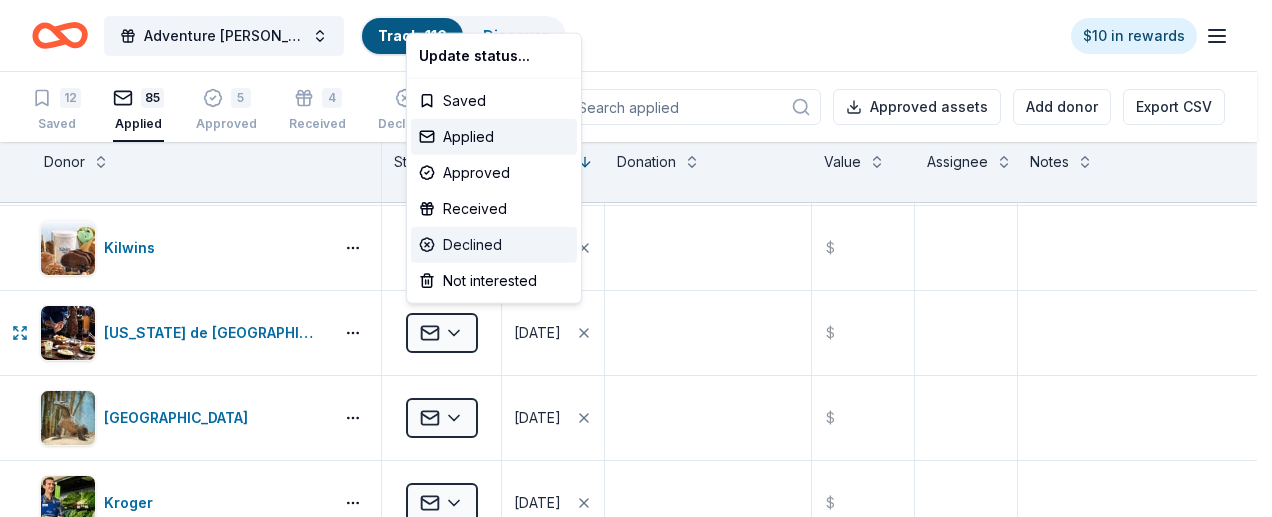 click on "Declined" at bounding box center [494, 245] 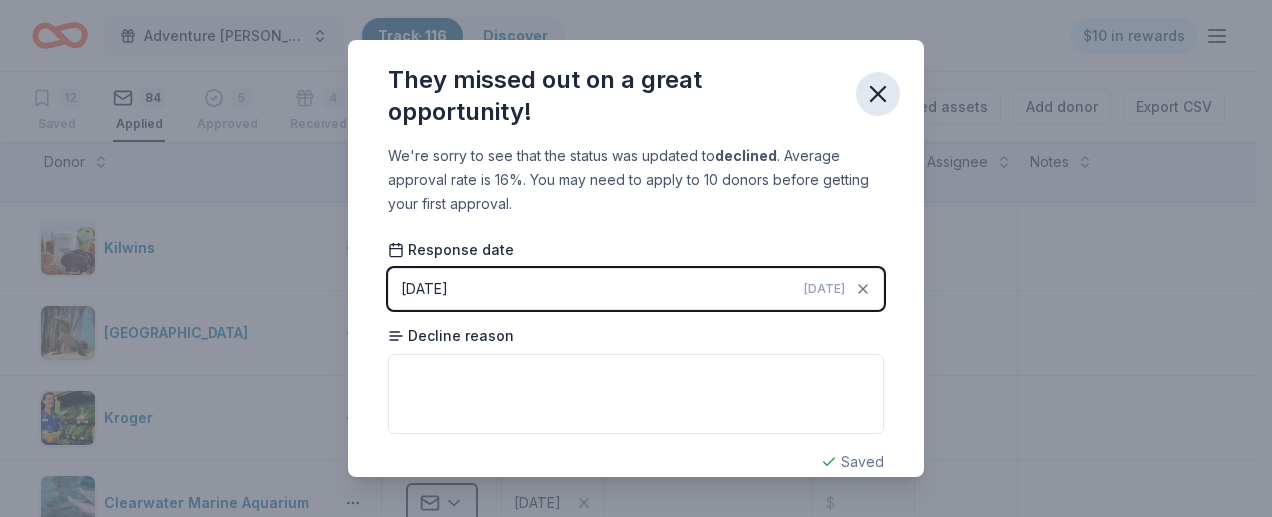 click 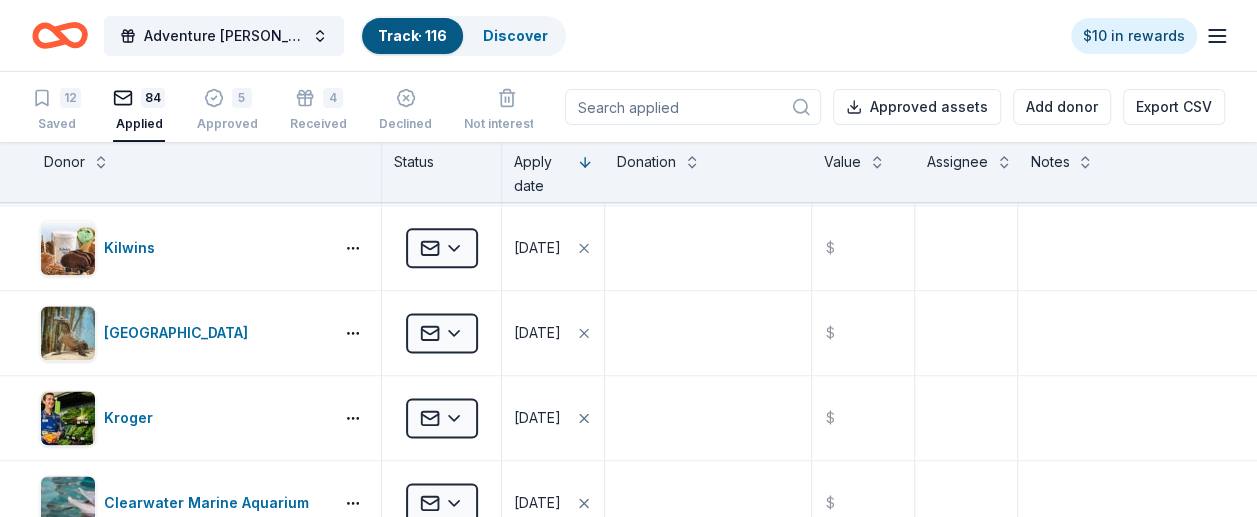 click 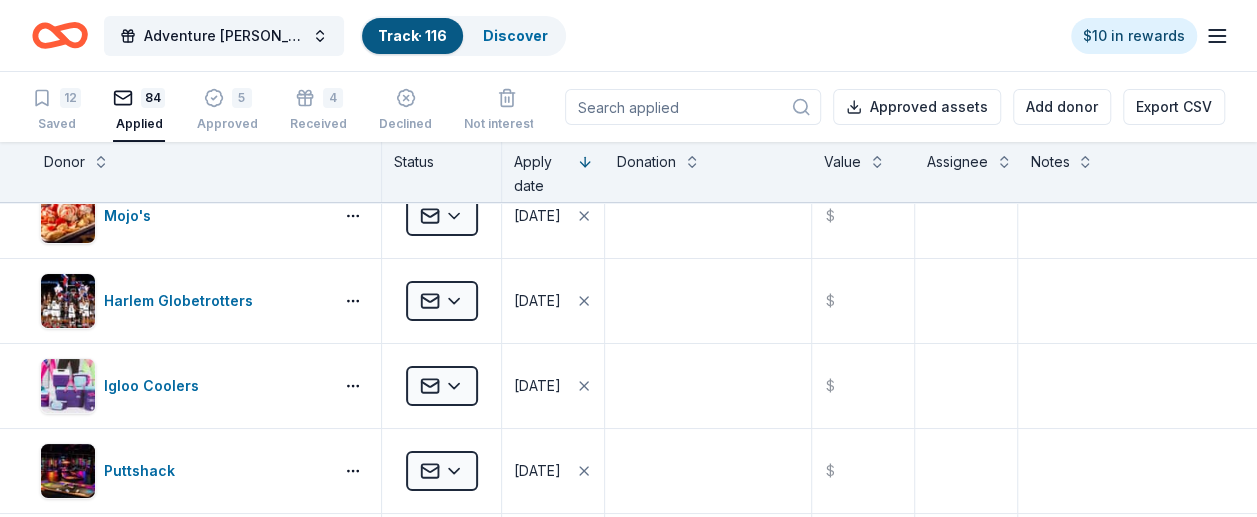 scroll, scrollTop: 0, scrollLeft: 0, axis: both 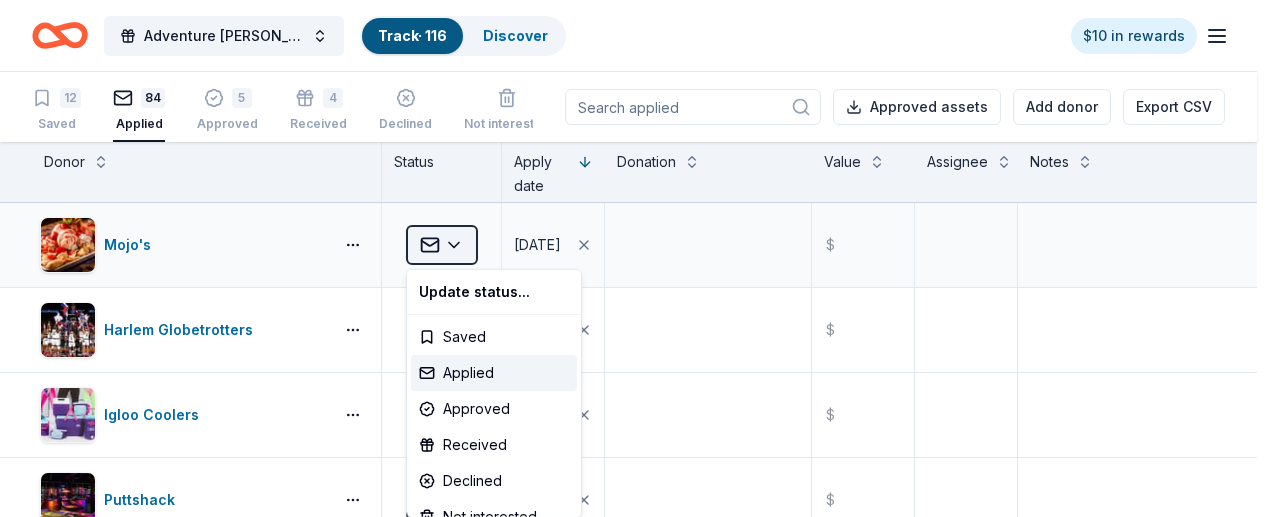 click on "Adventure [PERSON_NAME] Off Against [MEDICAL_DATA]-Fairways For Fighters Track  · 116 Discover $10 in rewards 12 Saved 84 Applied 5 Approved 4 Received Declined Not interested  Approved assets Add donor Export CSV Donor Status Apply date Donation Value Assignee Notes Mojo's Applied [DATE] $ Harlem Globetrotters Applied [DATE] $ Igloo Coolers Applied [DATE] $ Puttshack Applied [DATE] $ Gildan Applied [DATE] $ Company [PERSON_NAME] Applied [DATE] $ [PERSON_NAME] Pizzeria Applied [DATE] $ La [PERSON_NAME] Applied [DATE] $ [PERSON_NAME] Applied [DATE] $ [GEOGRAPHIC_DATA] Applied [DATE] $ Presidio Golf Course Applied [DATE] $ Polaris Applied [DATE] $ Garmin Applied [DATE] $ Nintendo Applied [DATE] $ Skechers Applied [DATE] $ Kilwins Applied [DATE] $ [GEOGRAPHIC_DATA] and Gardens Applied [DATE] $ Kroger Applied [DATE] $ [GEOGRAPHIC_DATA] Applied [DATE] $ [GEOGRAPHIC_DATA][US_STATE] and Botanical Gardens Applied [DATE] $ Applied [DATE] $ Applied $" at bounding box center [636, 258] 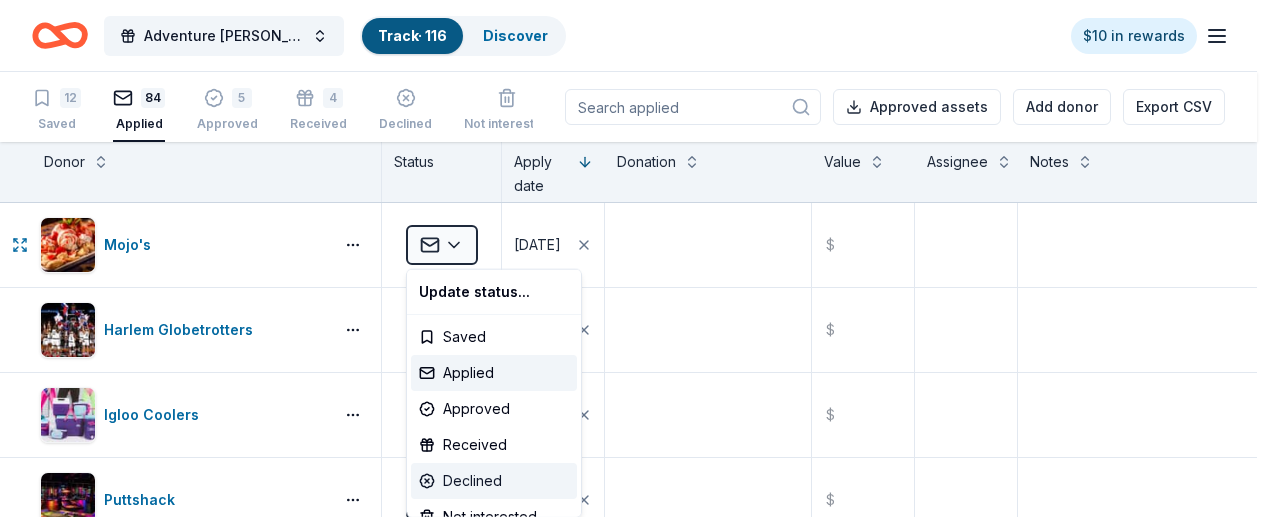 click on "Declined" at bounding box center (494, 481) 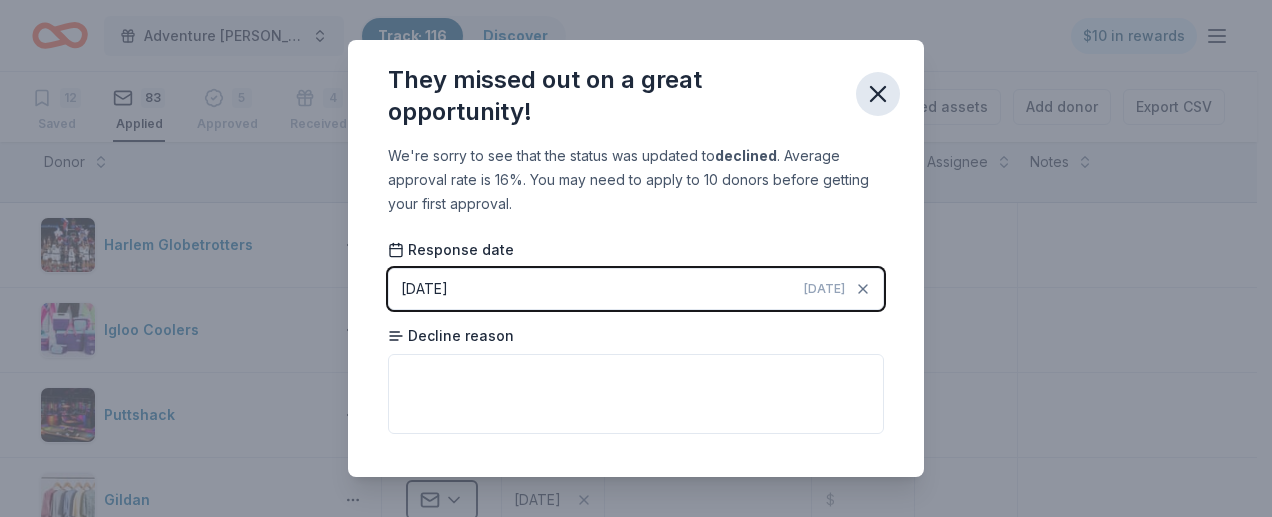 click 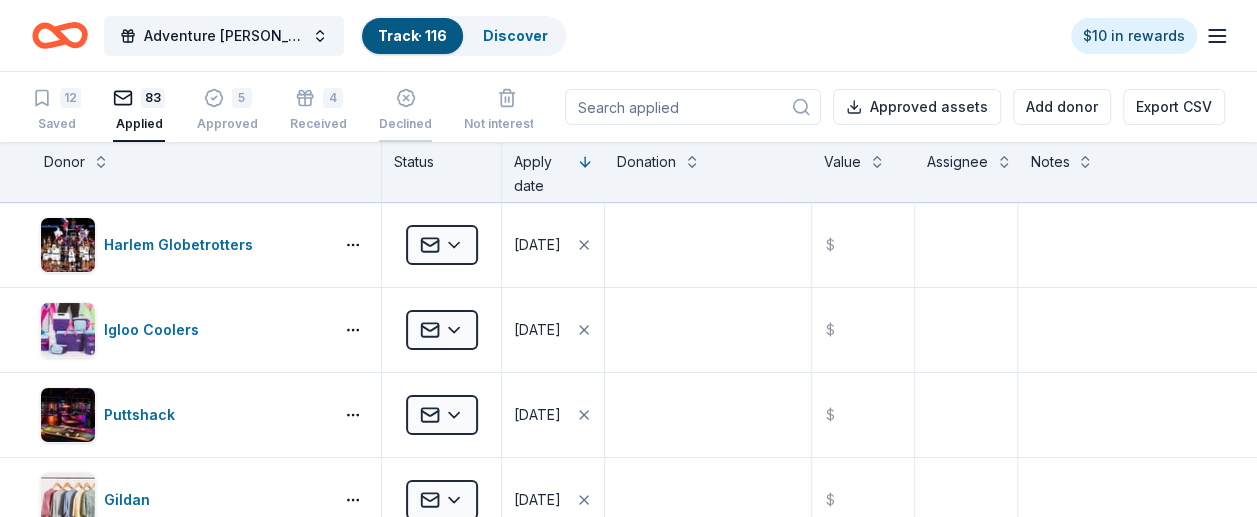 click on "Declined" at bounding box center [405, 99] 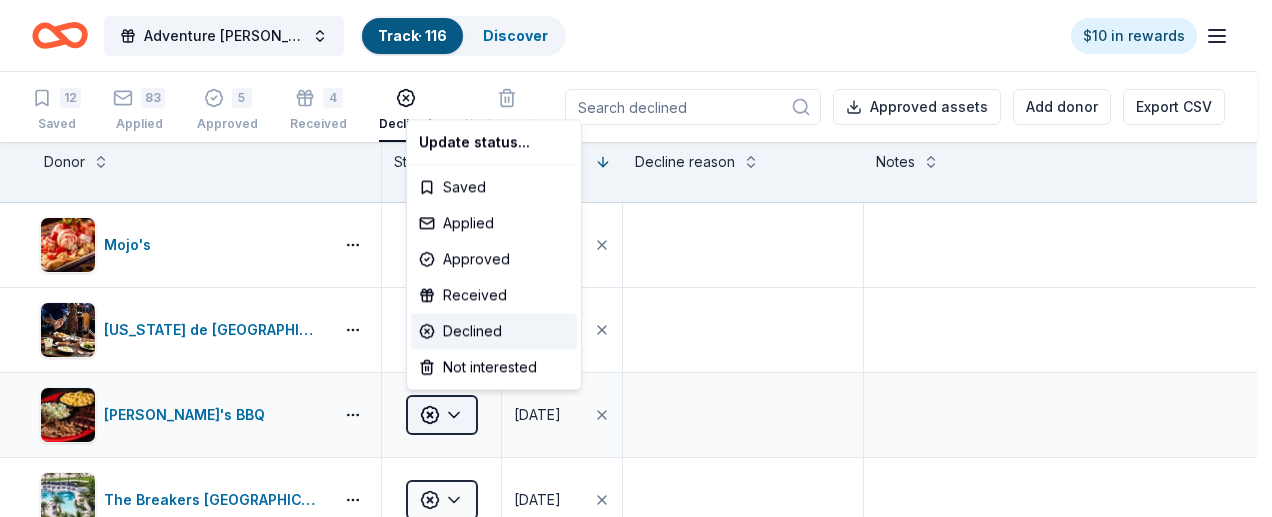 click on "Adventure [PERSON_NAME] Off Against [MEDICAL_DATA]-Fairways For Fighters Track  · 116 Discover $10 in rewards 12 Saved 83 Applied 5 Approved 4 Received Declined Not interested  Approved assets Add donor Export CSV Donor Status Response date Decline reason Notes Mojo's Declined [DATE] [US_STATE] de [GEOGRAPHIC_DATA] Declined [DATE] [PERSON_NAME]'s BBQ Declined [DATE] The Breakers [GEOGRAPHIC_DATA] Declined [DATE] [GEOGRAPHIC_DATA][PERSON_NAME] Declined [DATE] The Breakers Declined [DATE] too many Running Warehouse Declined [DATE] [PERSON_NAME]'s Crazy Socks Declined [DATE] The BroBasket Declined [DATE] Wondercide Declined [DATE] Mission BBQ Declined [DATE] [PERSON_NAME]'s Handmade Vodka Declined [DATE]   Discover more donors Saved Update status... Saved Applied Approved Received Declined Not interested" at bounding box center (636, 258) 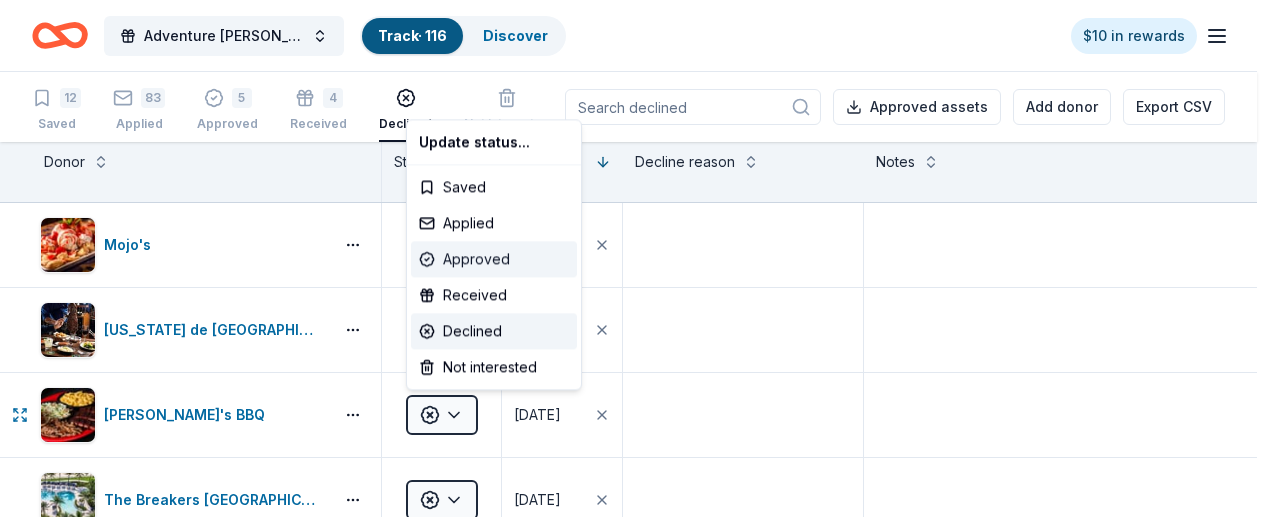 click on "Approved" at bounding box center [494, 259] 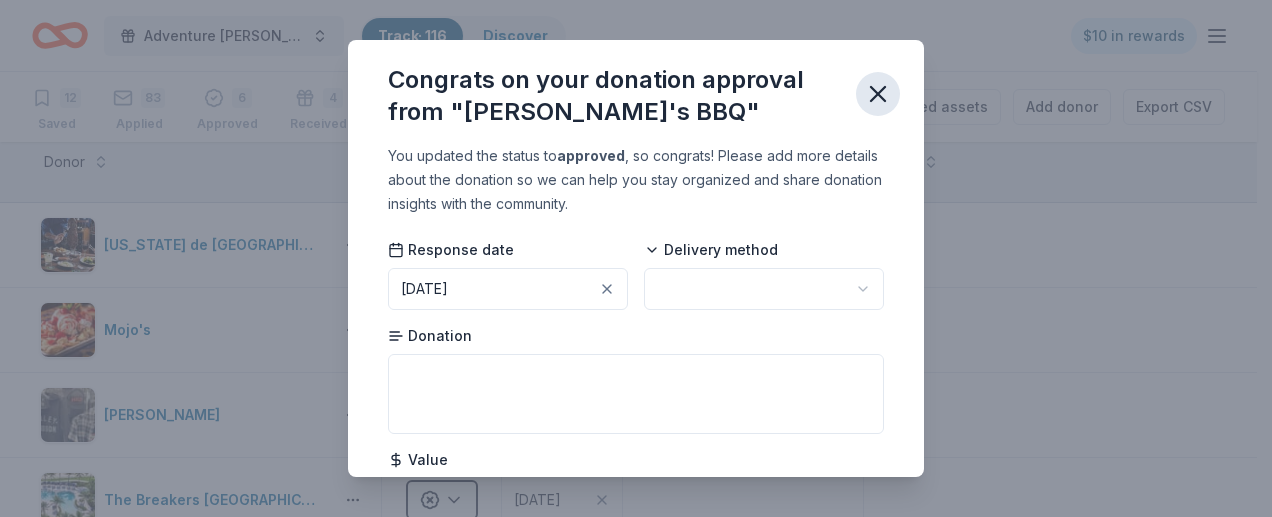 click 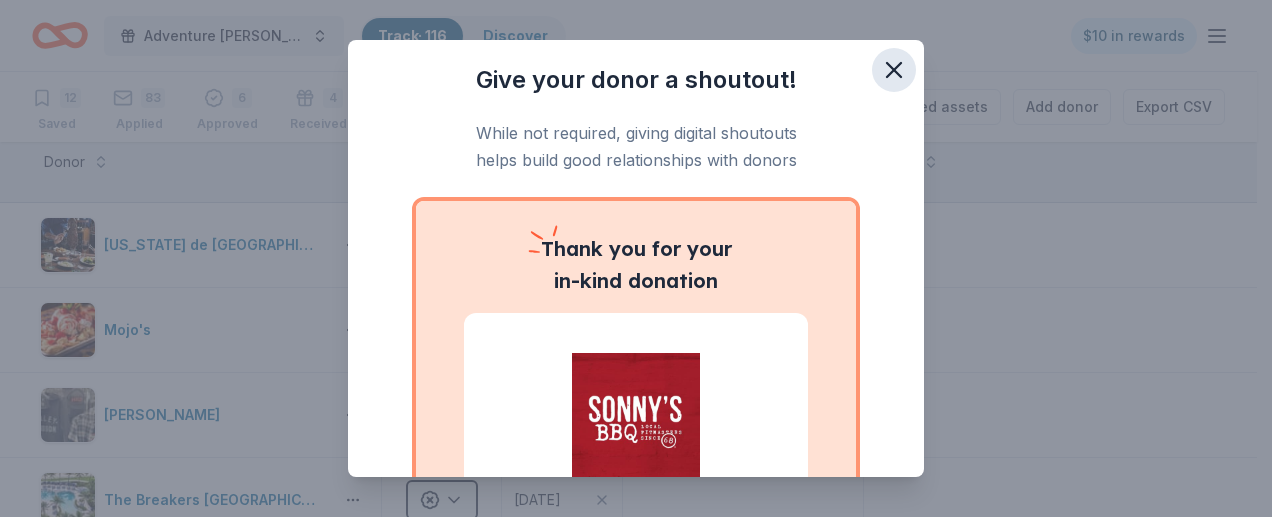 click 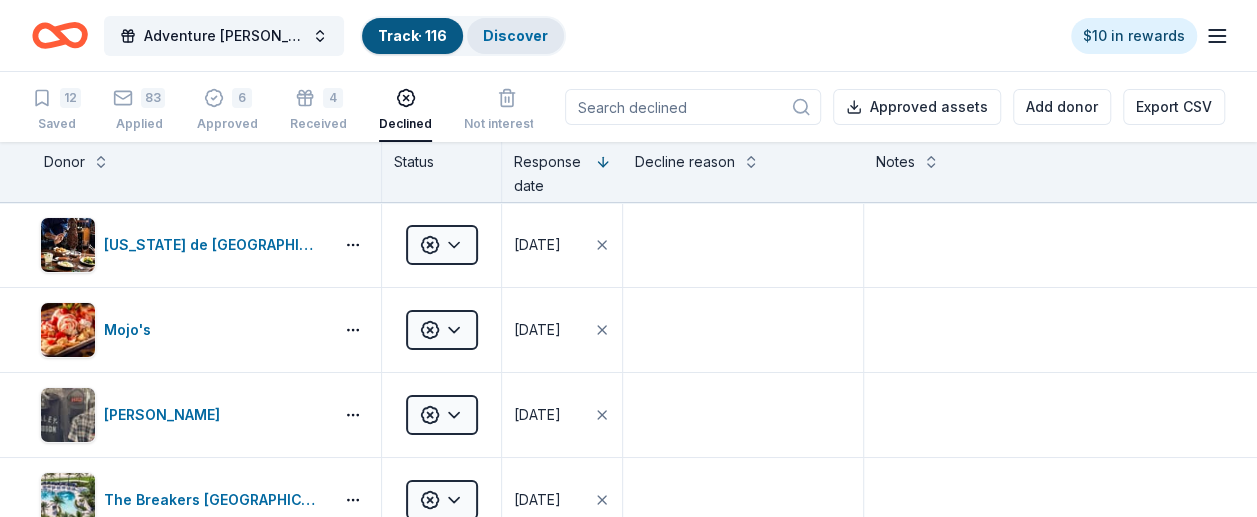 click on "Discover" at bounding box center [515, 35] 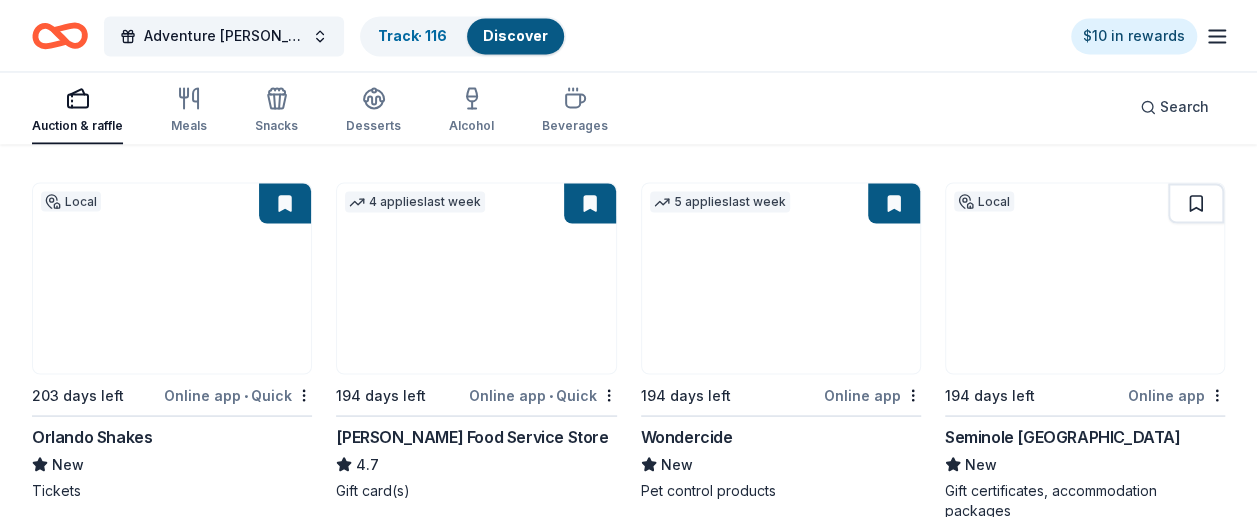 scroll, scrollTop: 1720, scrollLeft: 0, axis: vertical 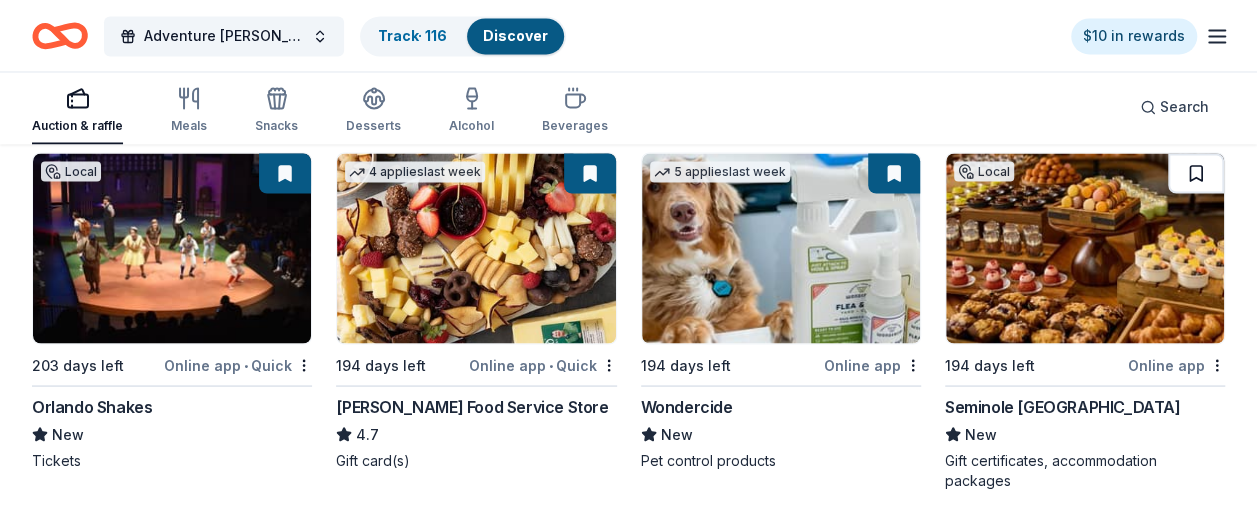 click at bounding box center (1196, 173) 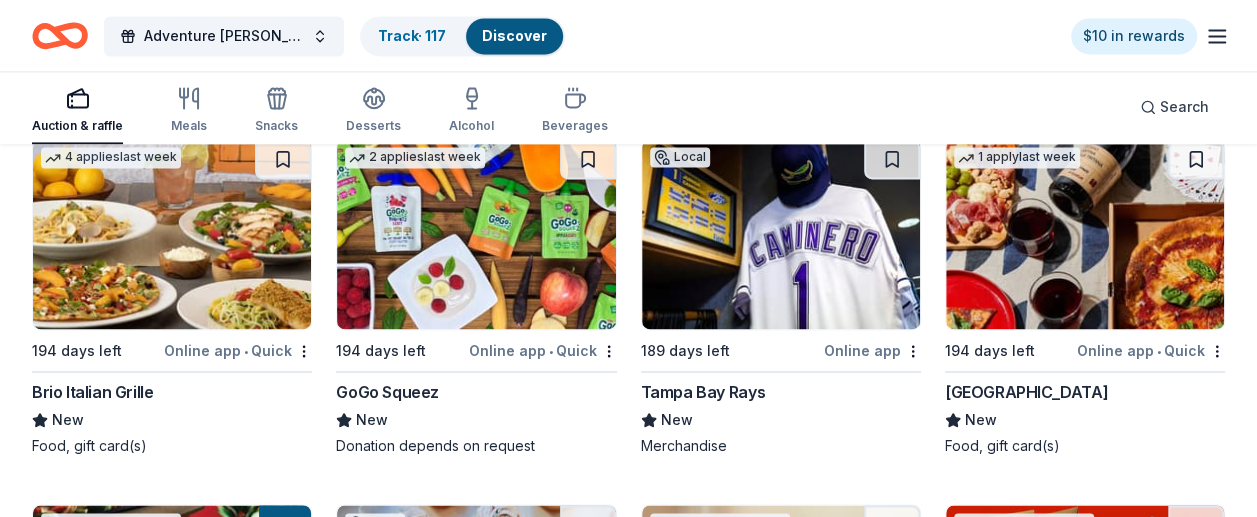 scroll, scrollTop: 8948, scrollLeft: 0, axis: vertical 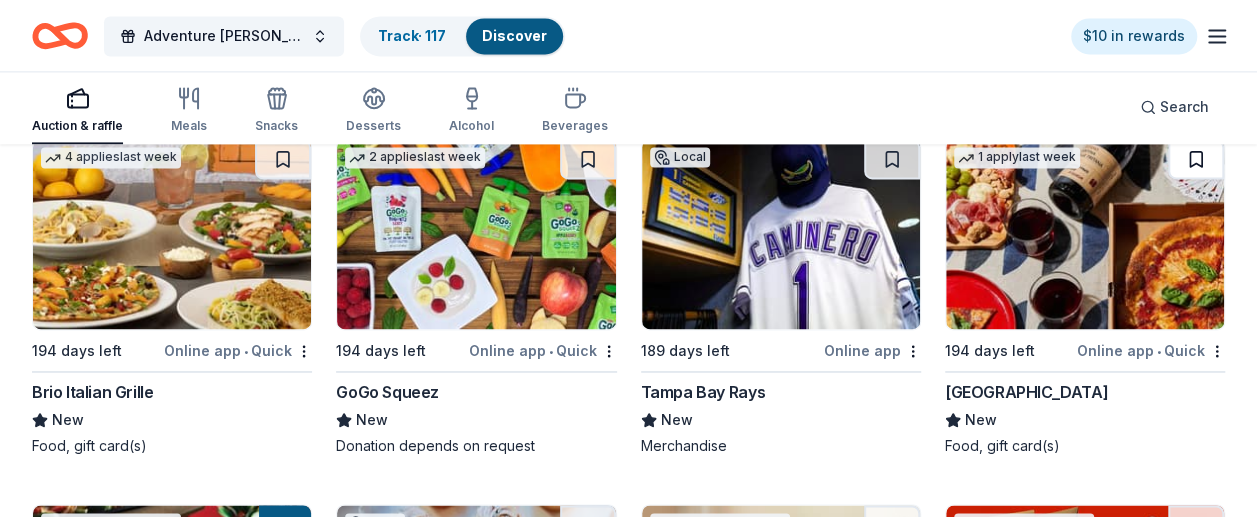 click at bounding box center [1196, 159] 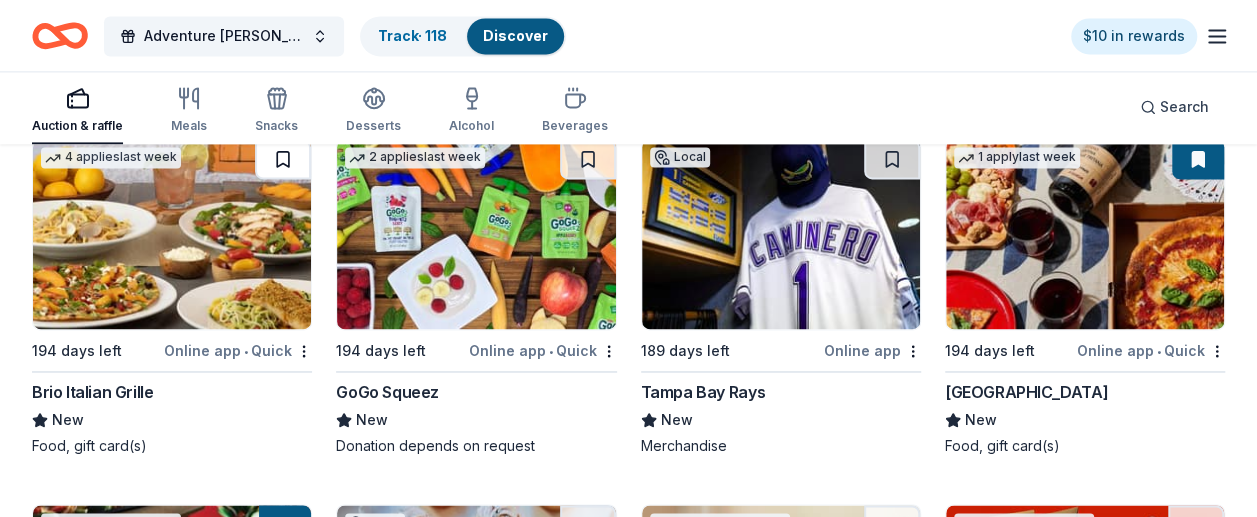 click at bounding box center (283, 159) 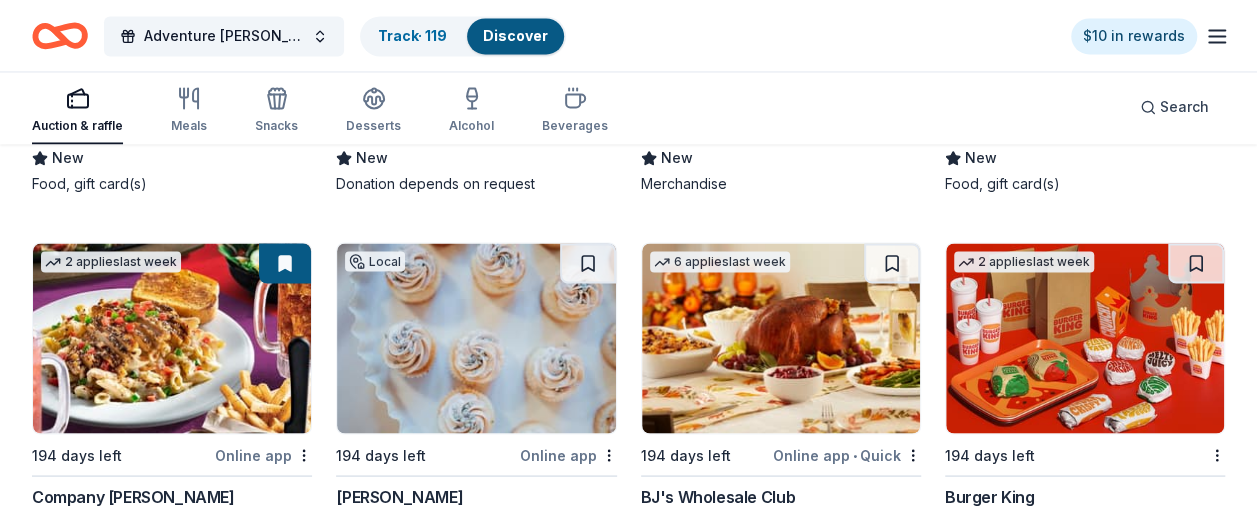scroll, scrollTop: 9228, scrollLeft: 0, axis: vertical 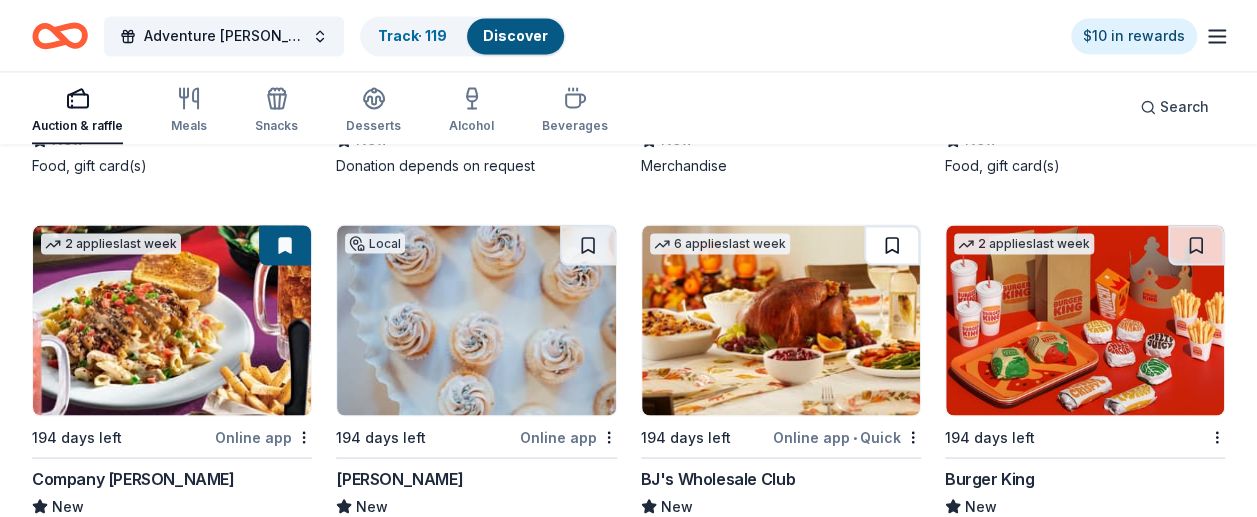 click at bounding box center [892, 245] 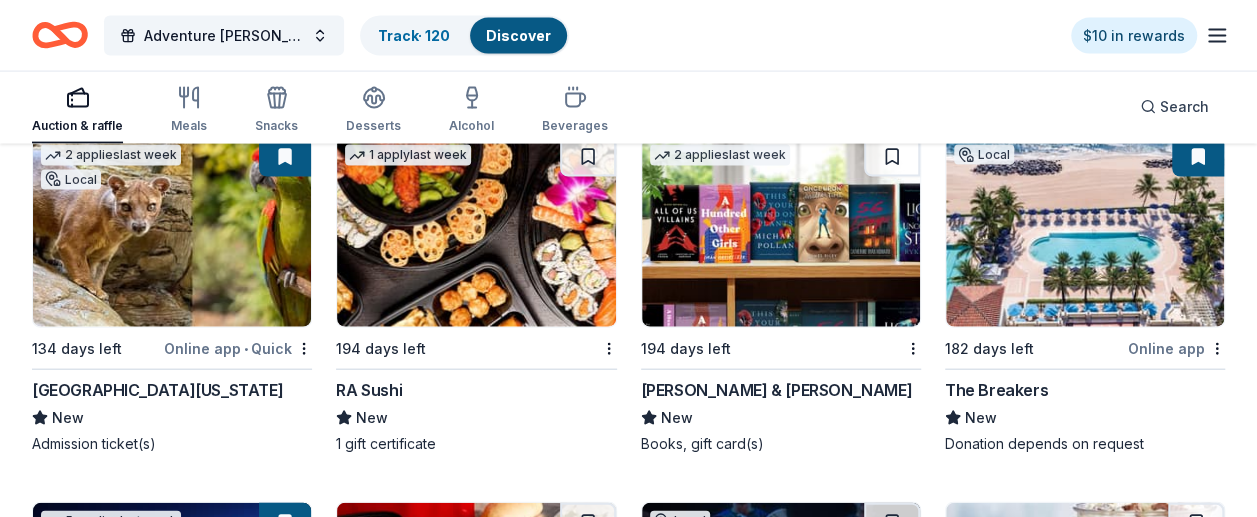scroll, scrollTop: 9683, scrollLeft: 0, axis: vertical 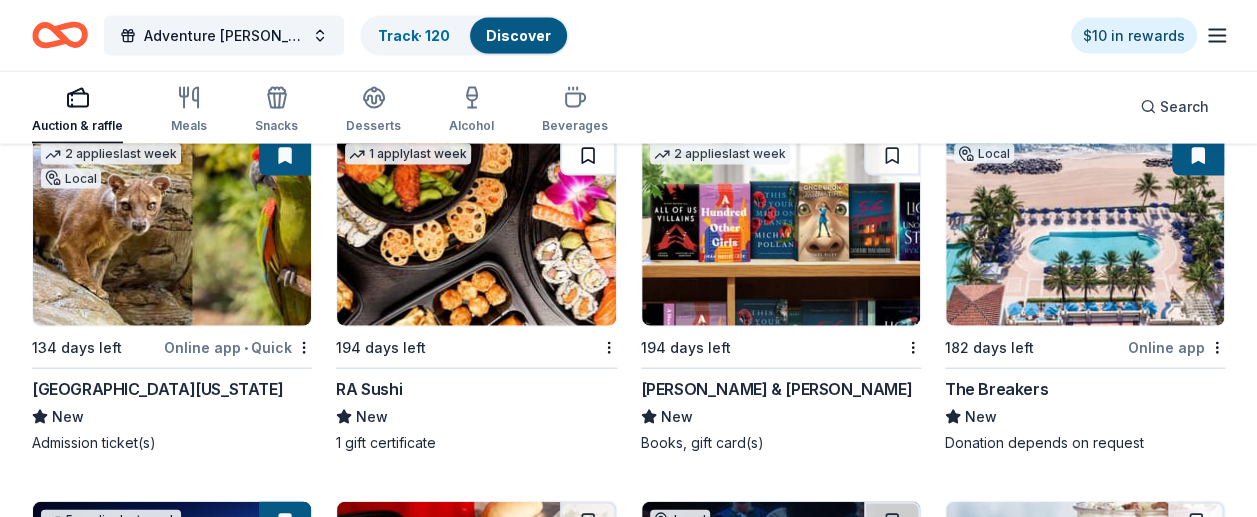 click at bounding box center [588, 156] 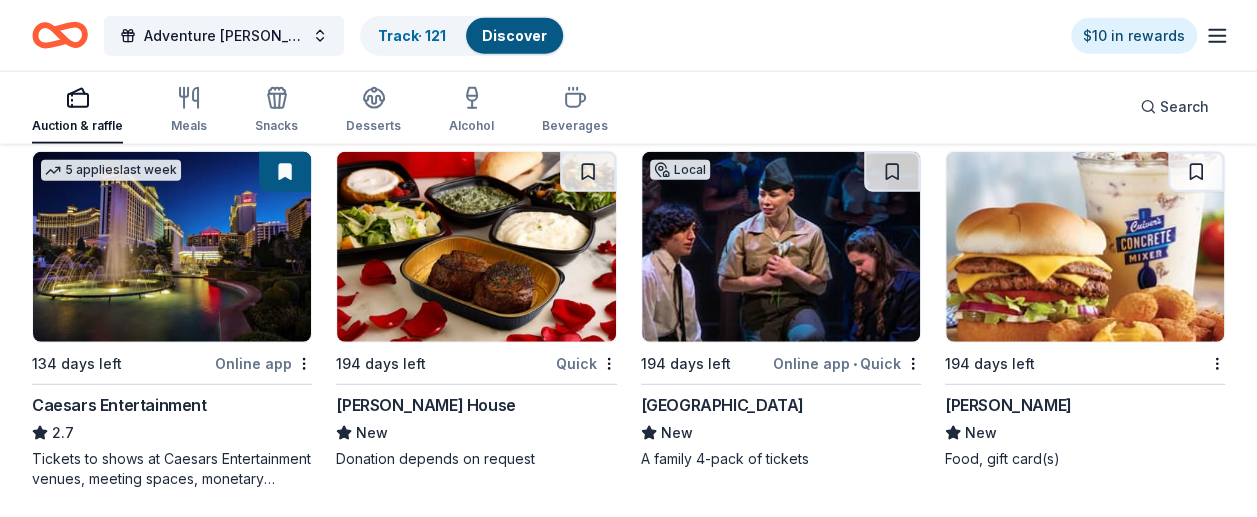 scroll, scrollTop: 10043, scrollLeft: 0, axis: vertical 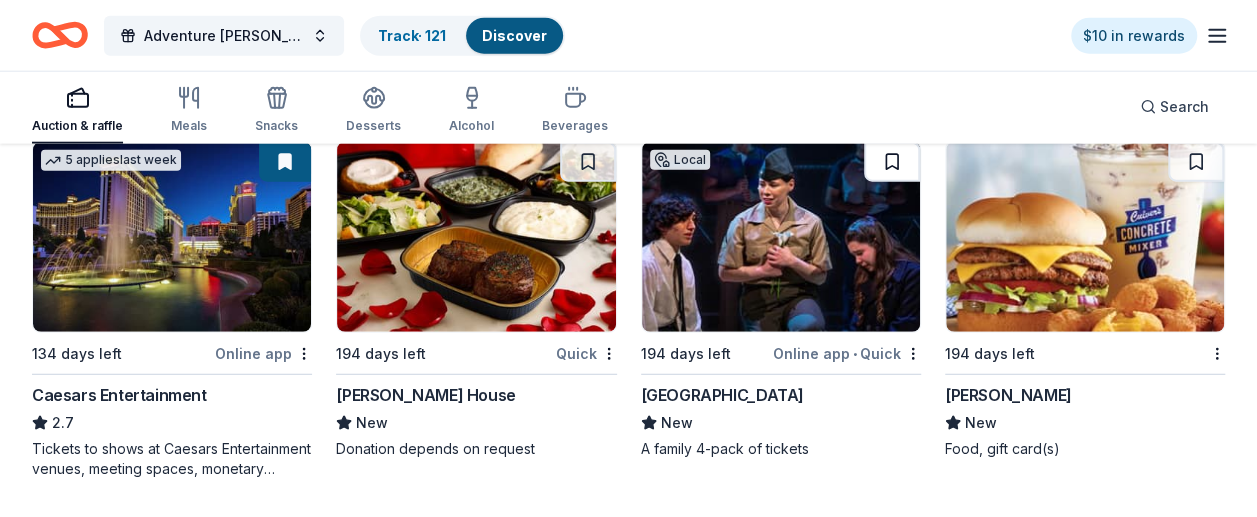 click at bounding box center (892, 162) 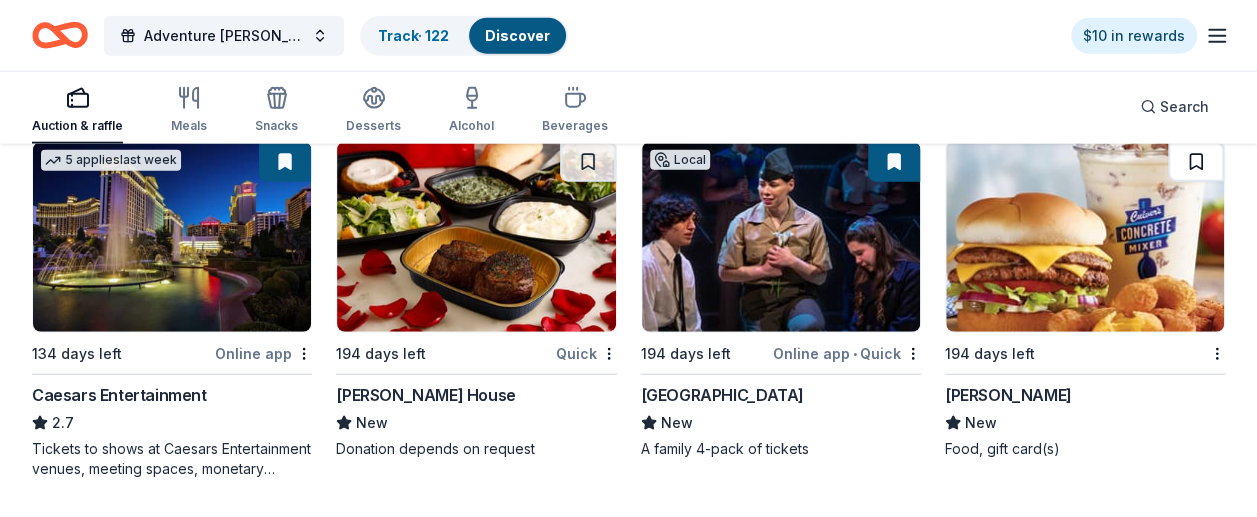 click at bounding box center (1196, 162) 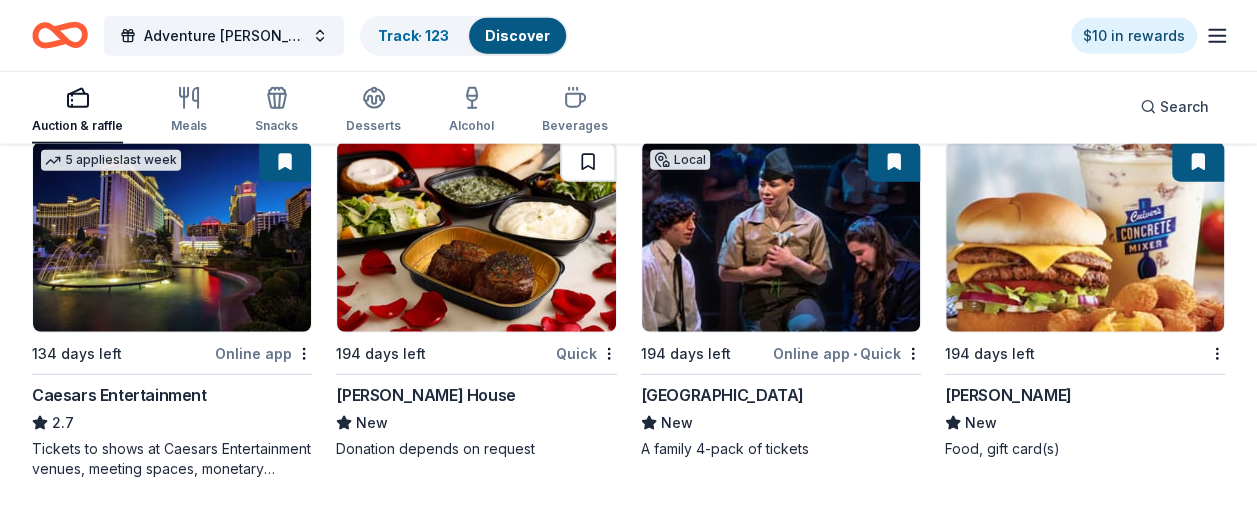 click at bounding box center [588, 162] 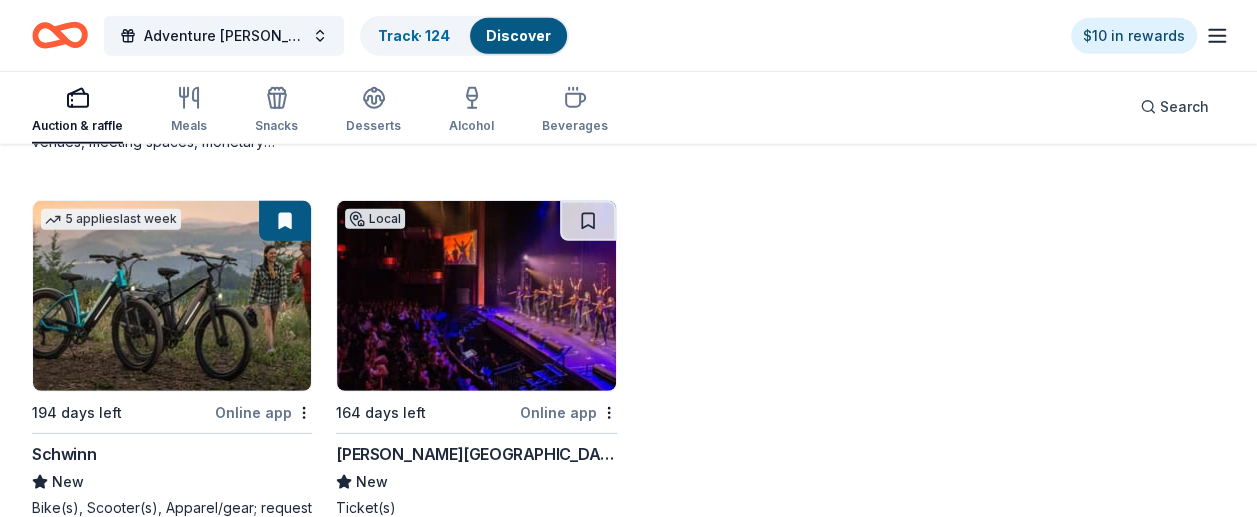 scroll, scrollTop: 10403, scrollLeft: 0, axis: vertical 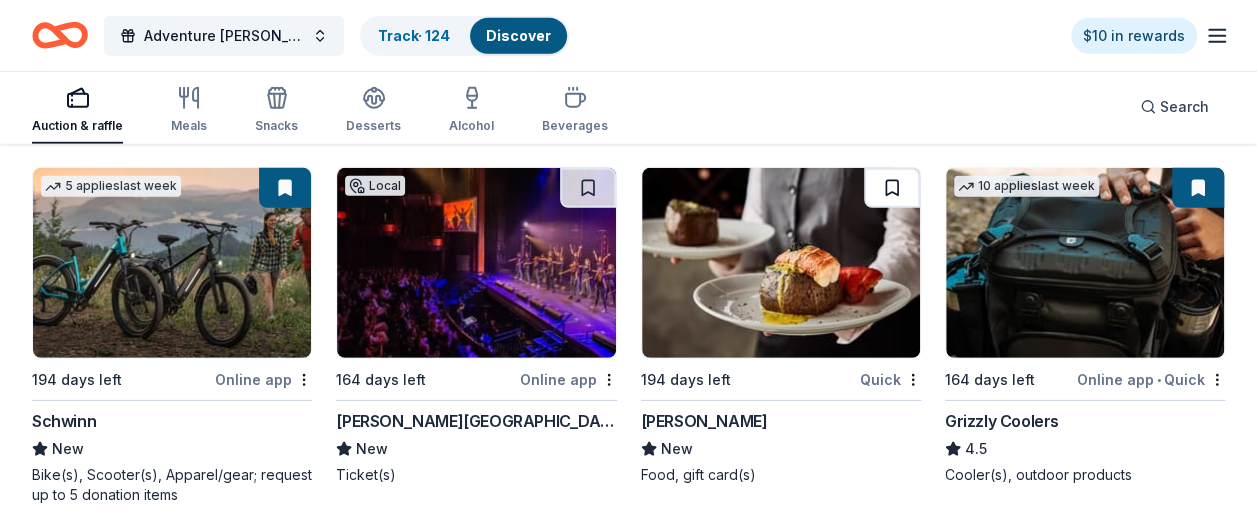 click at bounding box center [892, 188] 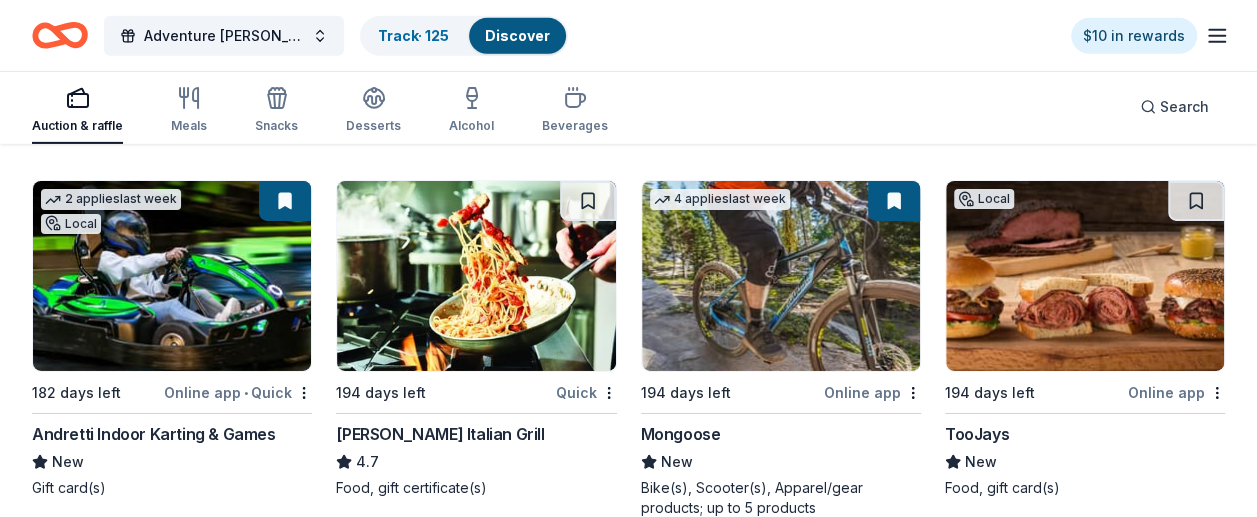 scroll, scrollTop: 10803, scrollLeft: 0, axis: vertical 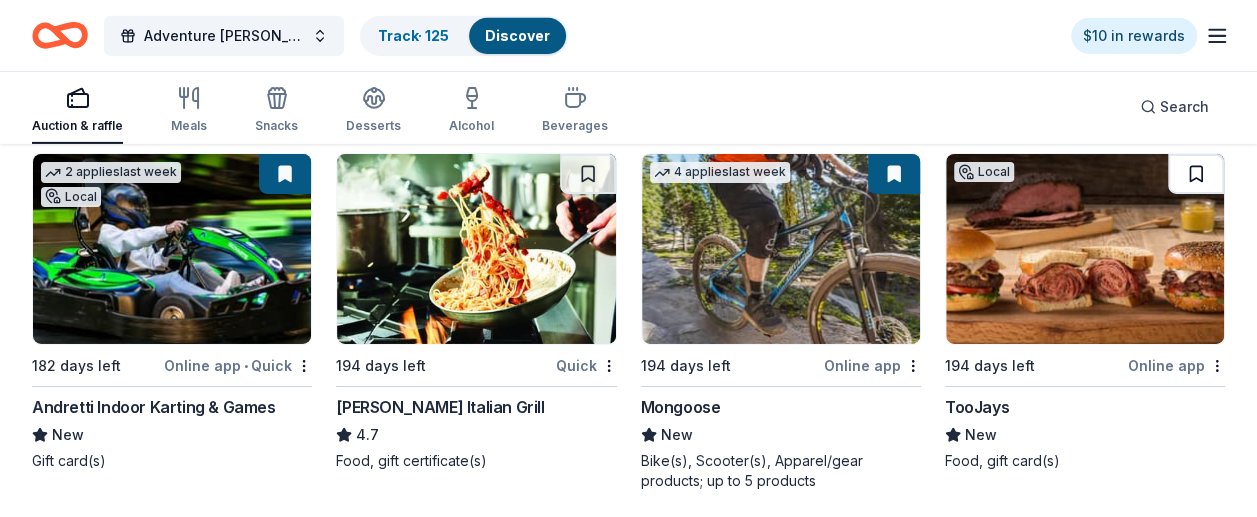 click at bounding box center (1196, 174) 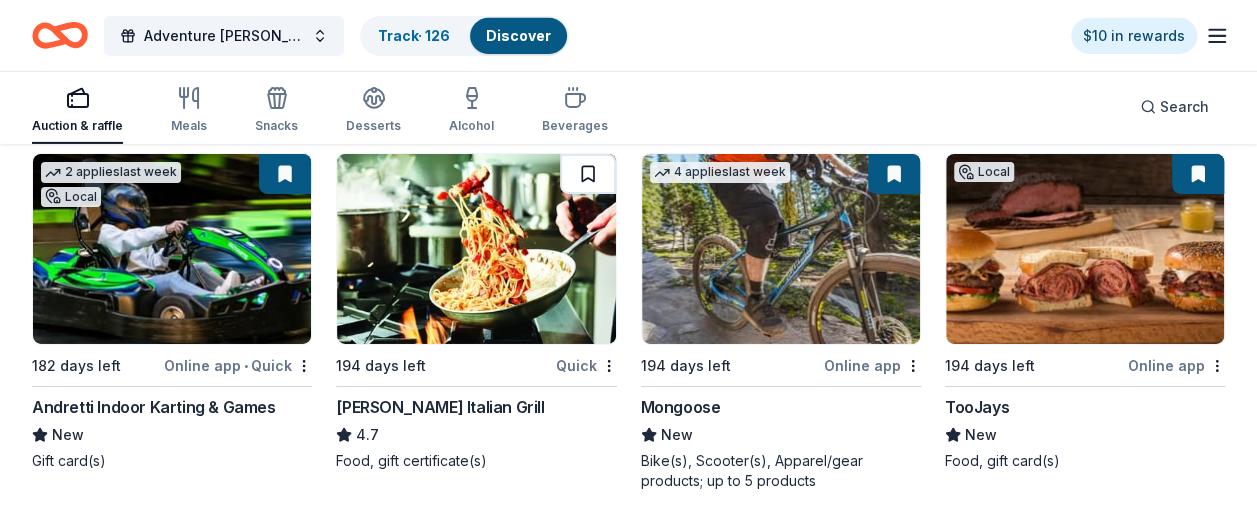 click at bounding box center [588, 174] 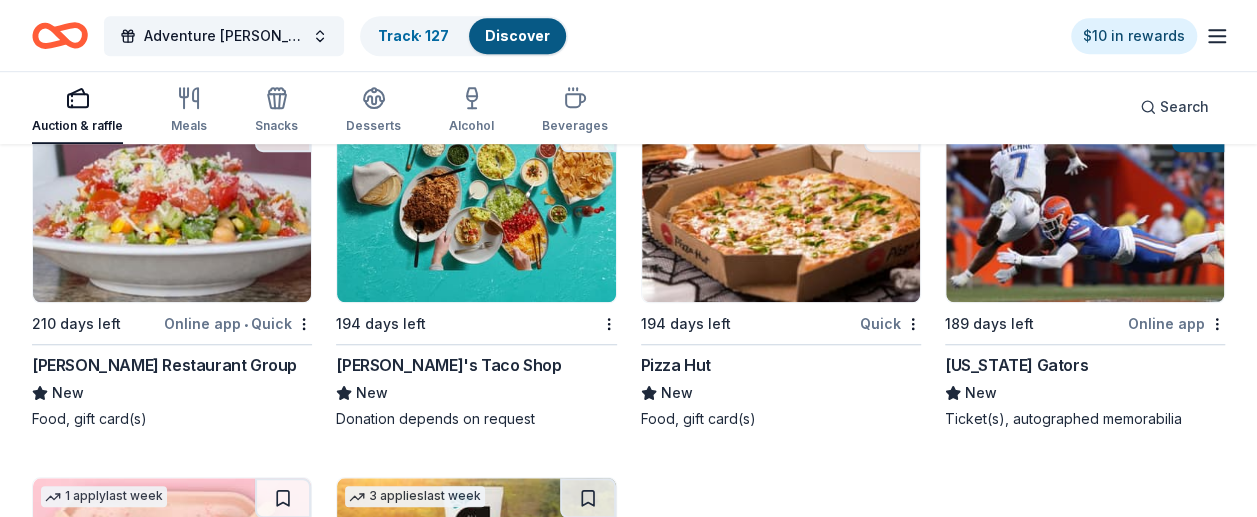 scroll, scrollTop: 11923, scrollLeft: 0, axis: vertical 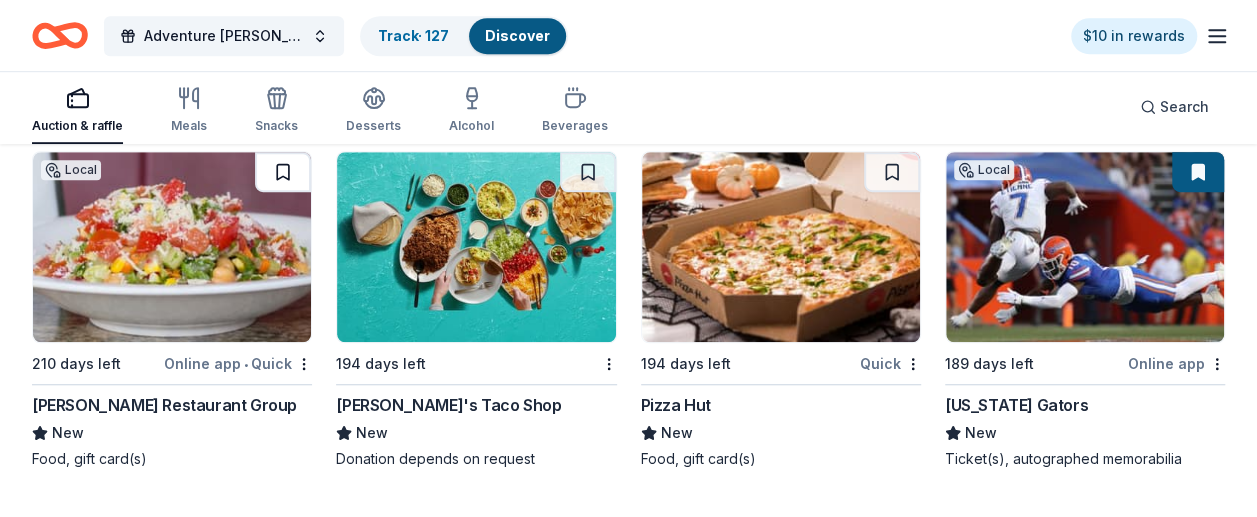 click at bounding box center [283, 172] 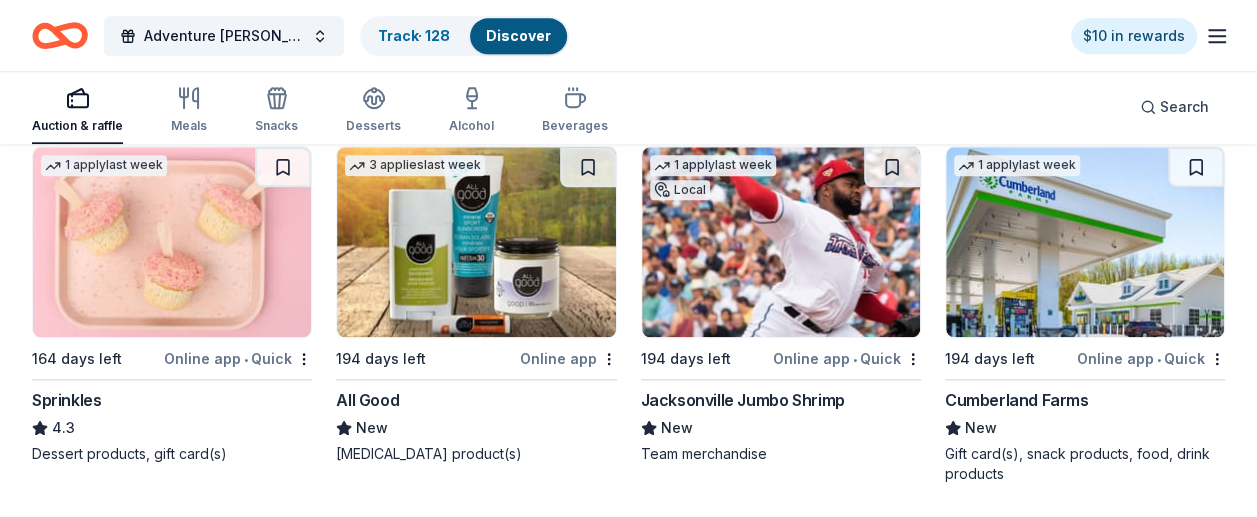 scroll, scrollTop: 12255, scrollLeft: 0, axis: vertical 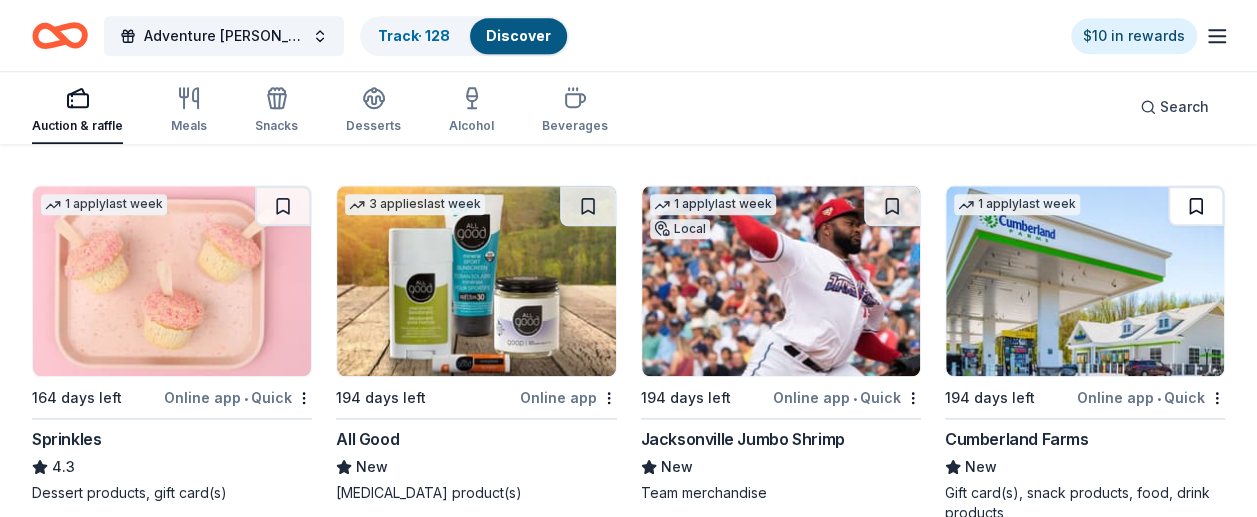 click at bounding box center [1196, 206] 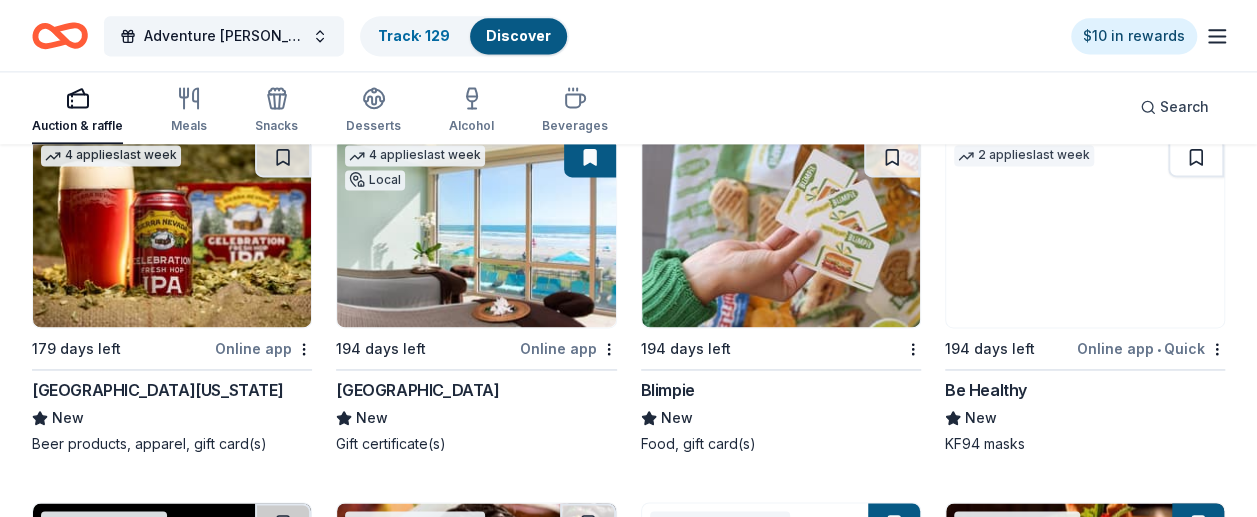 scroll, scrollTop: 12695, scrollLeft: 0, axis: vertical 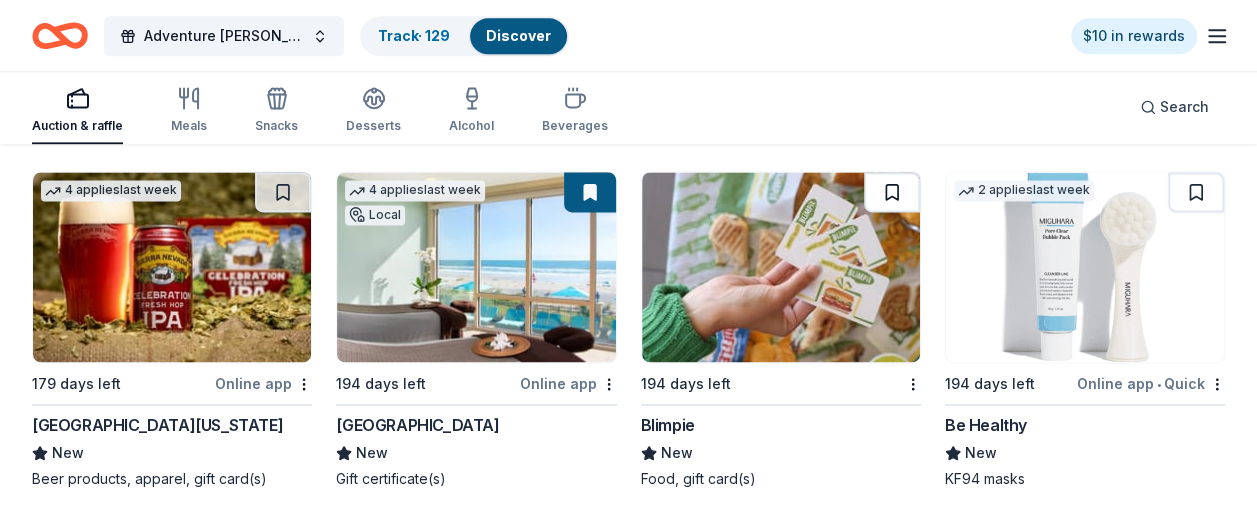 click at bounding box center (892, 192) 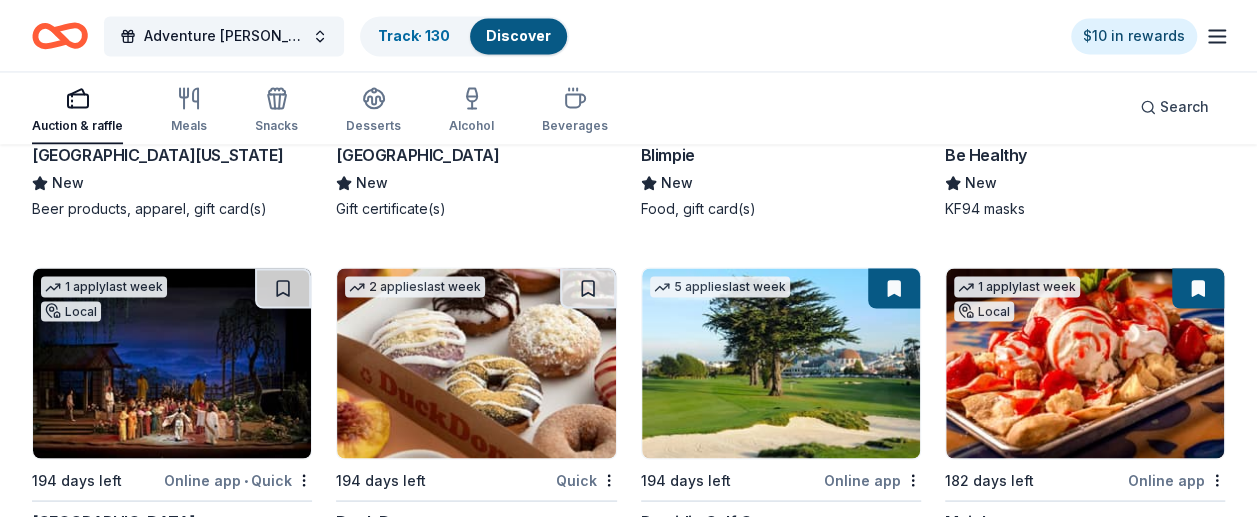 scroll, scrollTop: 12935, scrollLeft: 0, axis: vertical 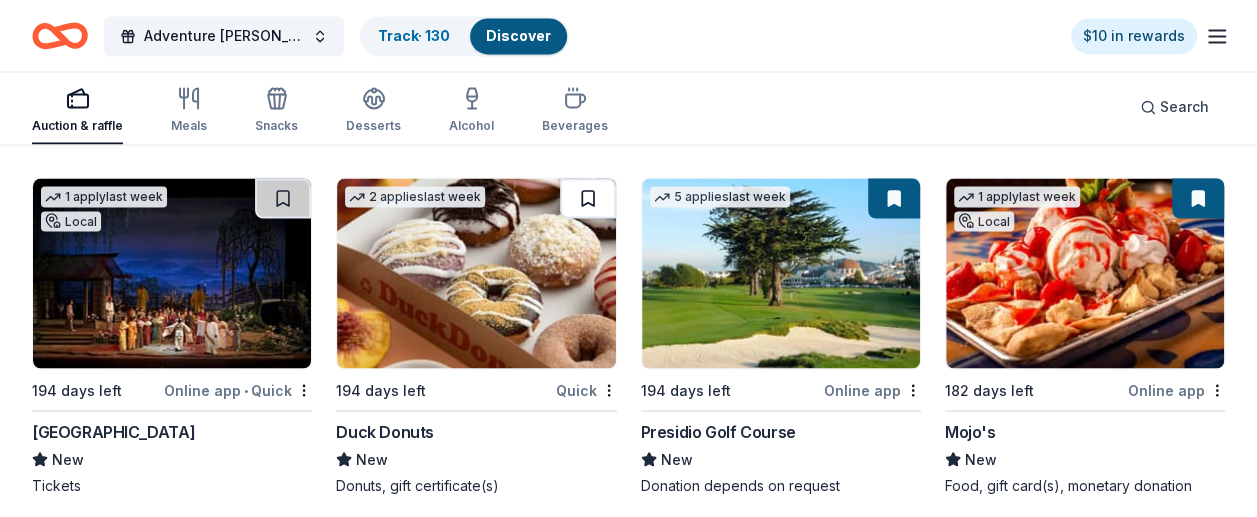 click at bounding box center [588, 198] 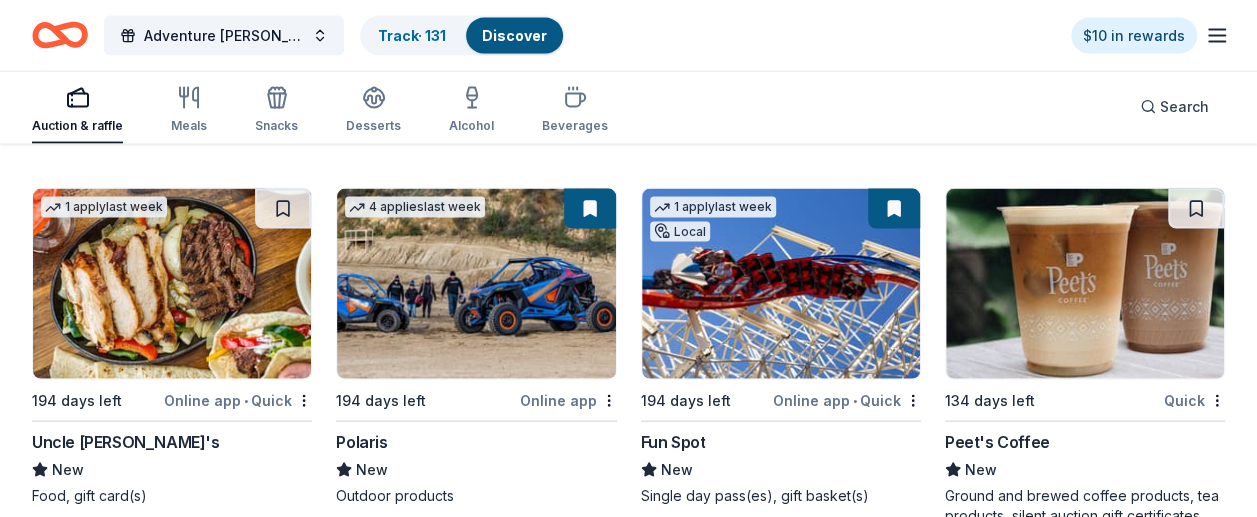 scroll, scrollTop: 13375, scrollLeft: 0, axis: vertical 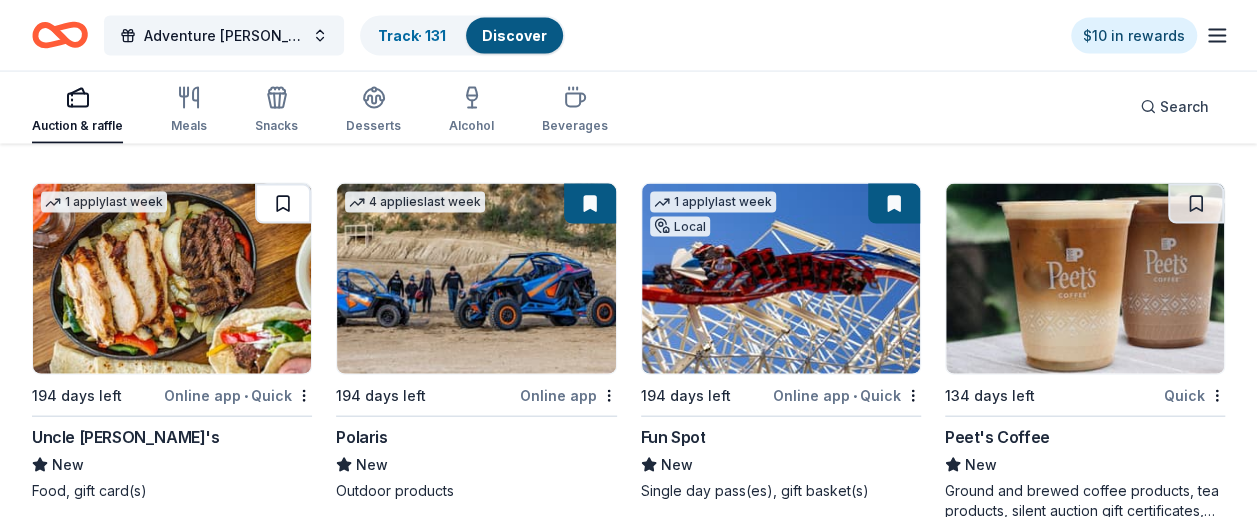 click at bounding box center [283, 204] 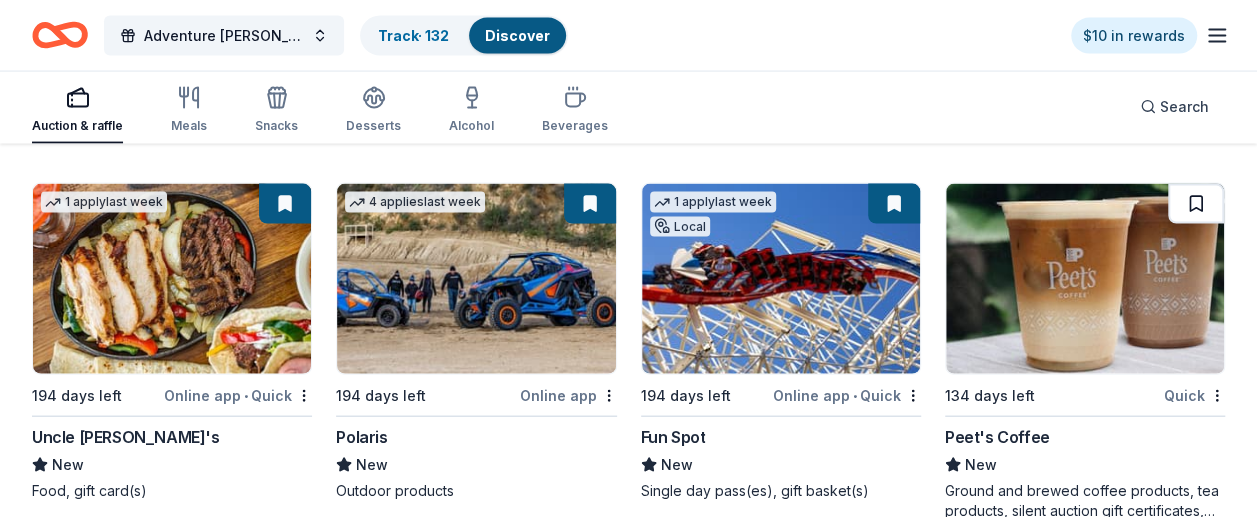 click at bounding box center (1196, 204) 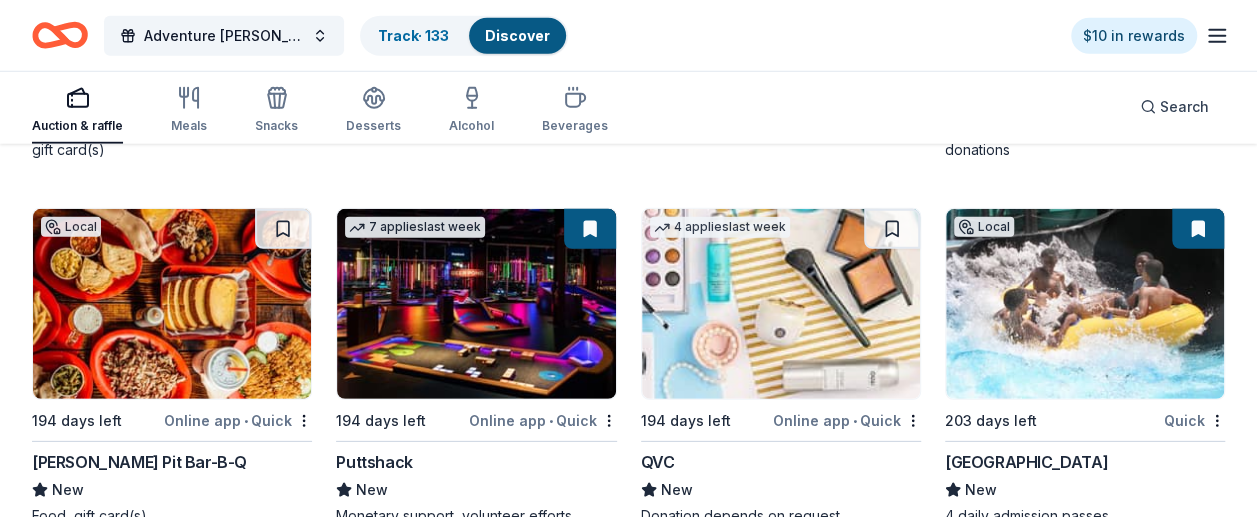 scroll, scrollTop: 14122, scrollLeft: 0, axis: vertical 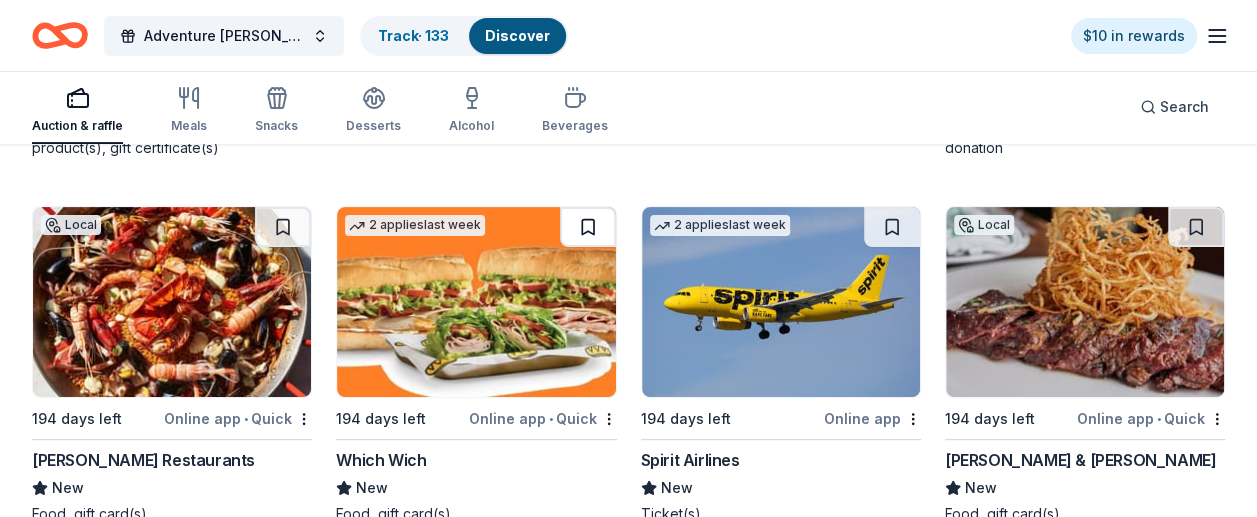 click at bounding box center (588, 227) 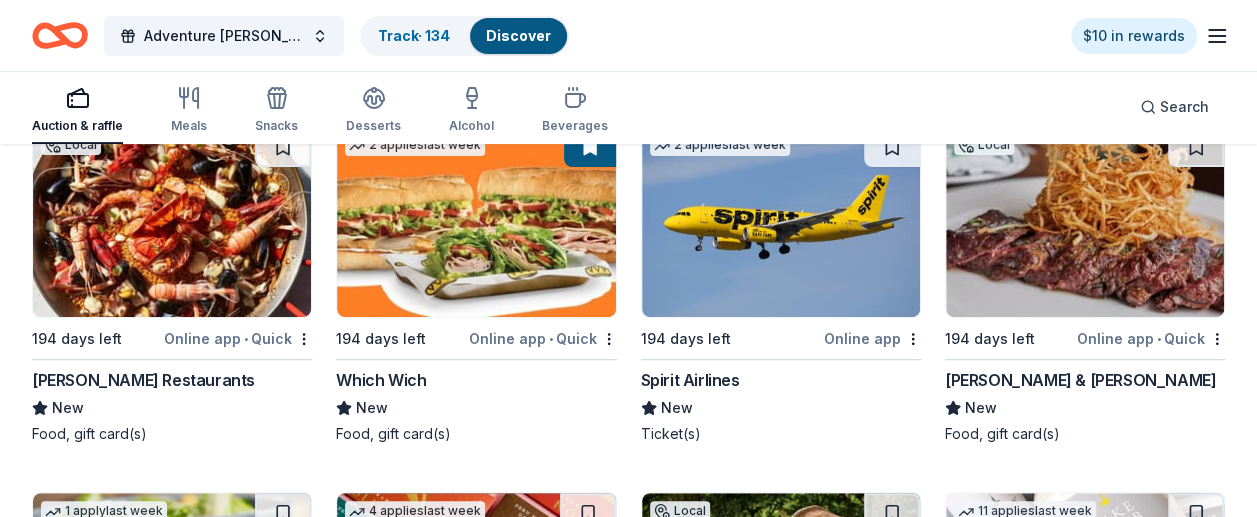 scroll, scrollTop: 15402, scrollLeft: 0, axis: vertical 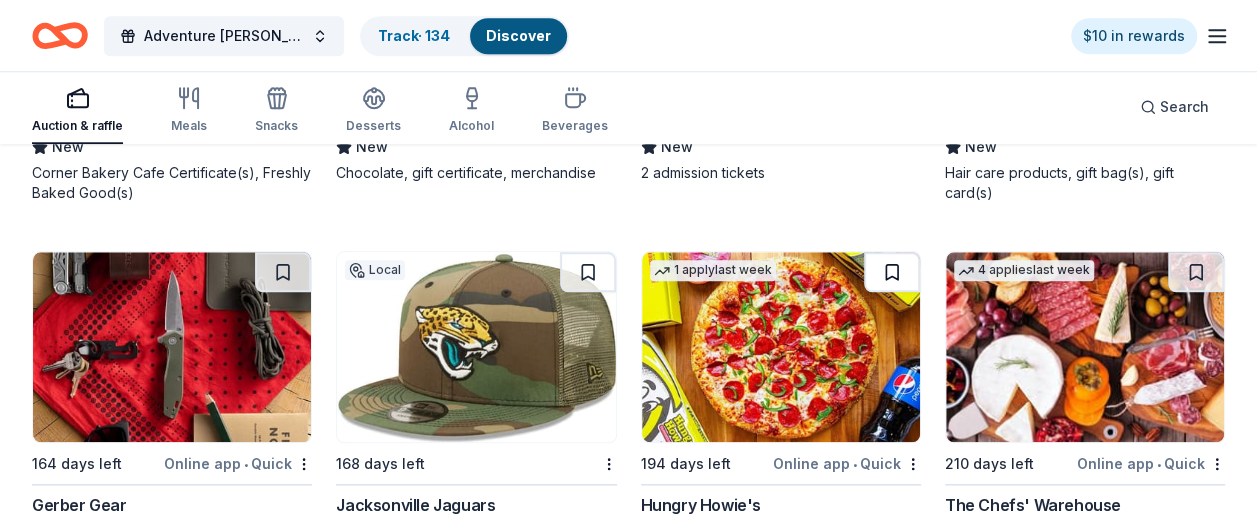 click at bounding box center [892, 272] 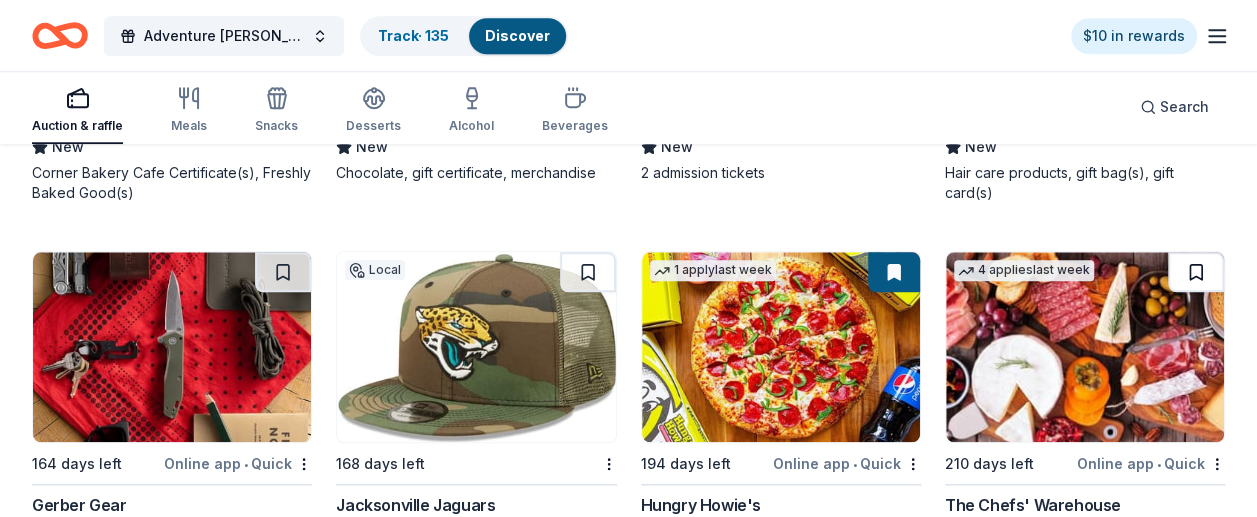 click at bounding box center [1196, 272] 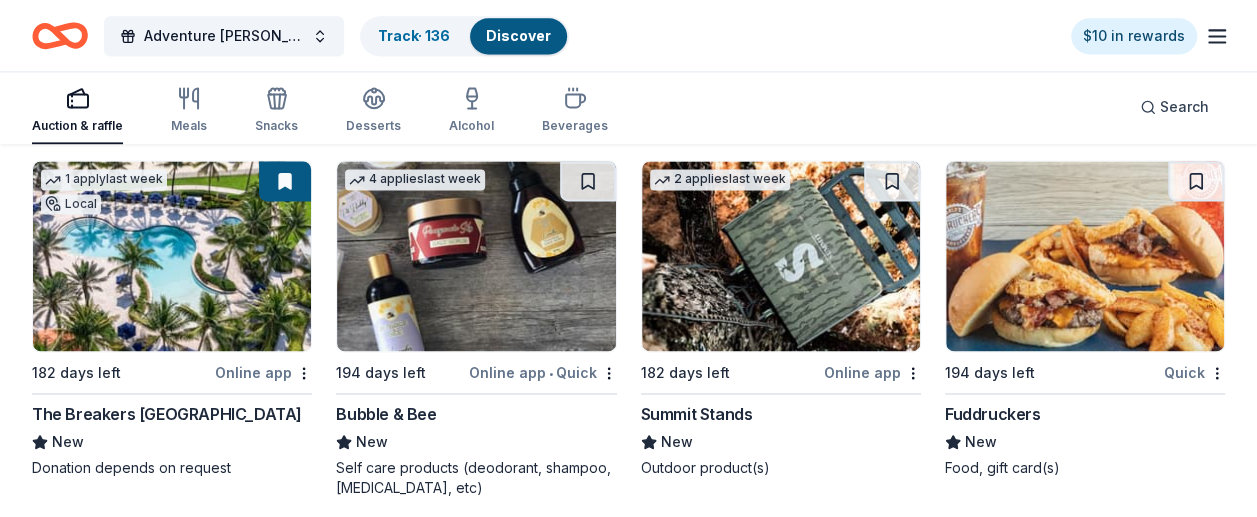 scroll, scrollTop: 16469, scrollLeft: 0, axis: vertical 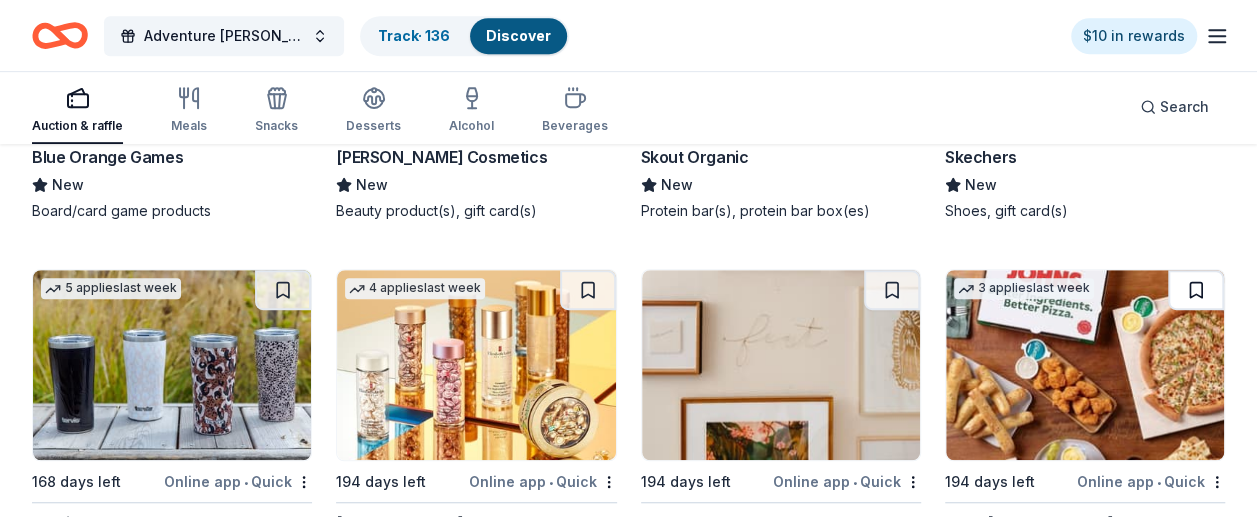 click at bounding box center (1196, 290) 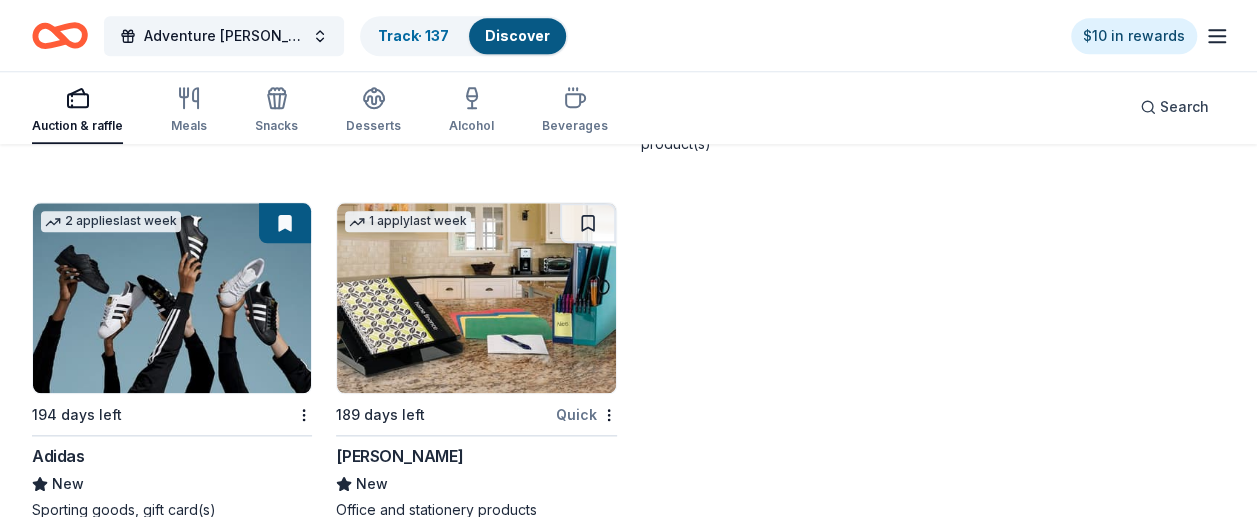 scroll, scrollTop: 19802, scrollLeft: 0, axis: vertical 